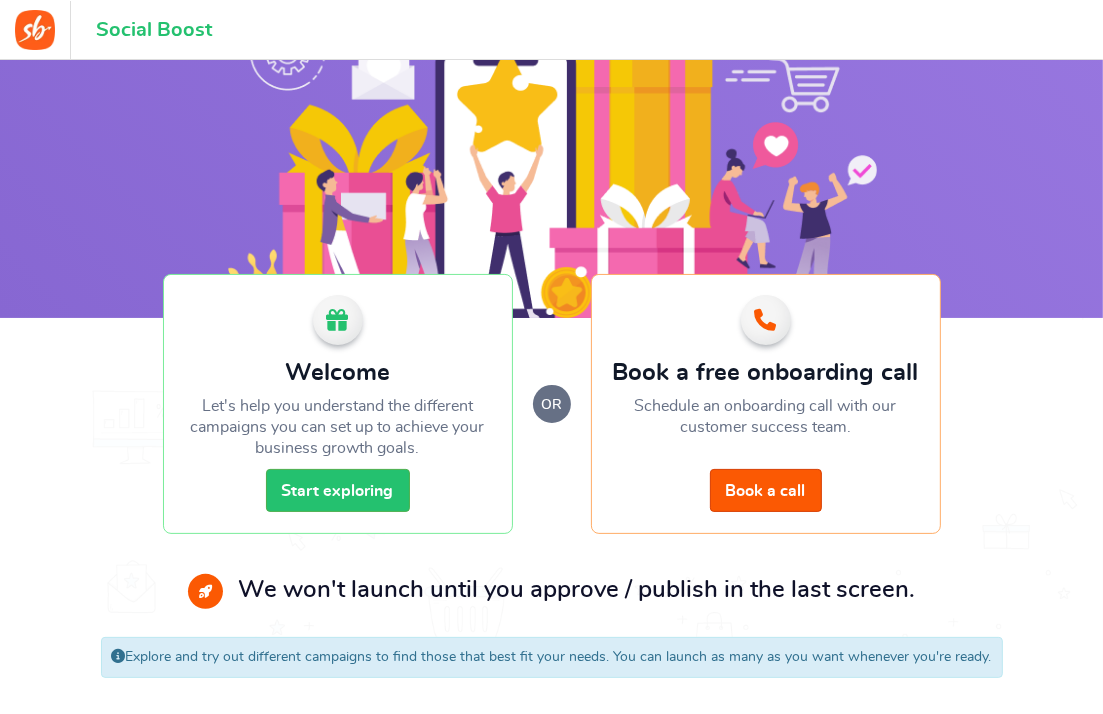 scroll, scrollTop: 124, scrollLeft: 0, axis: vertical 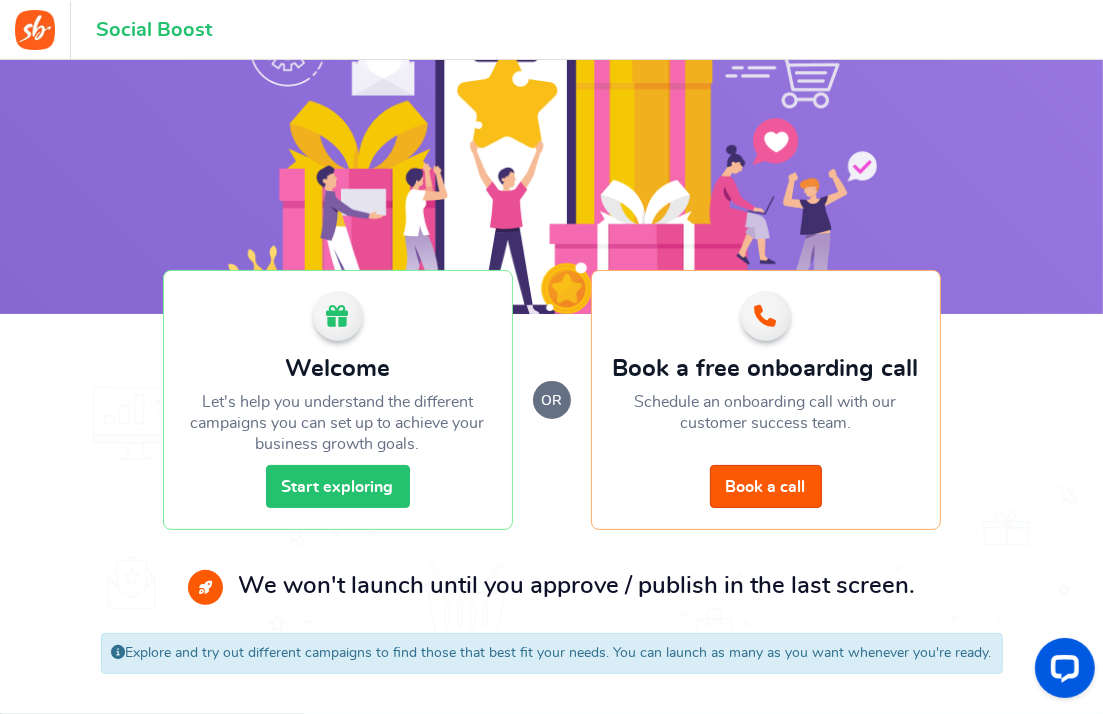 click on "Start exploring" at bounding box center (338, 486) 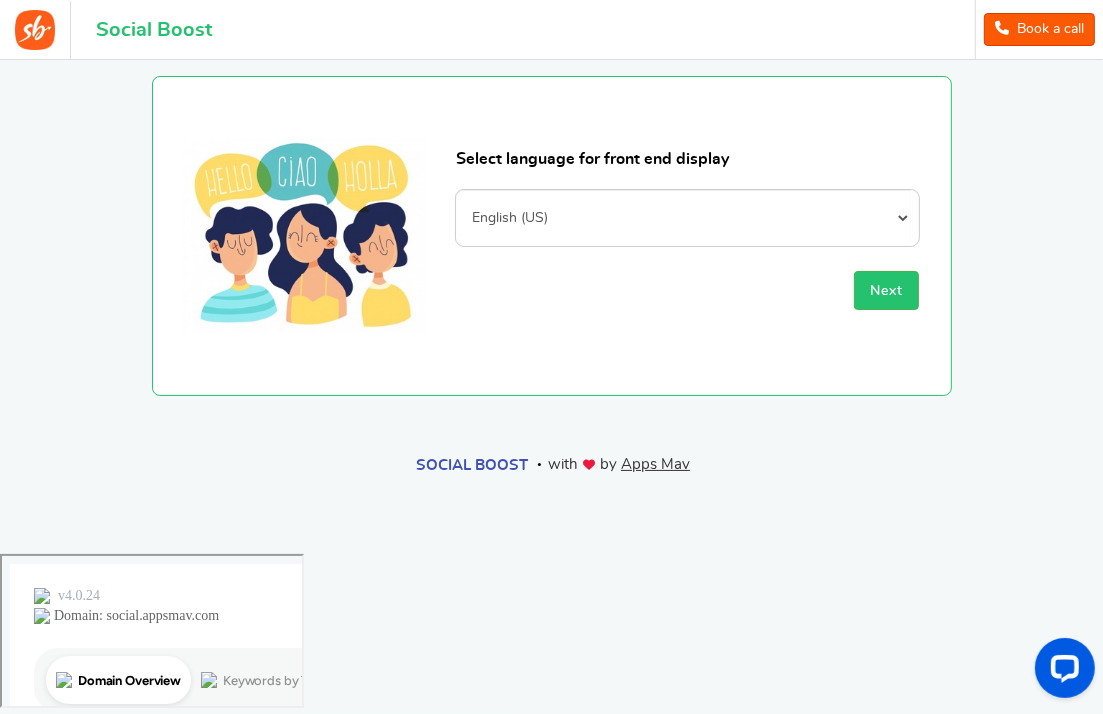 scroll, scrollTop: 0, scrollLeft: 0, axis: both 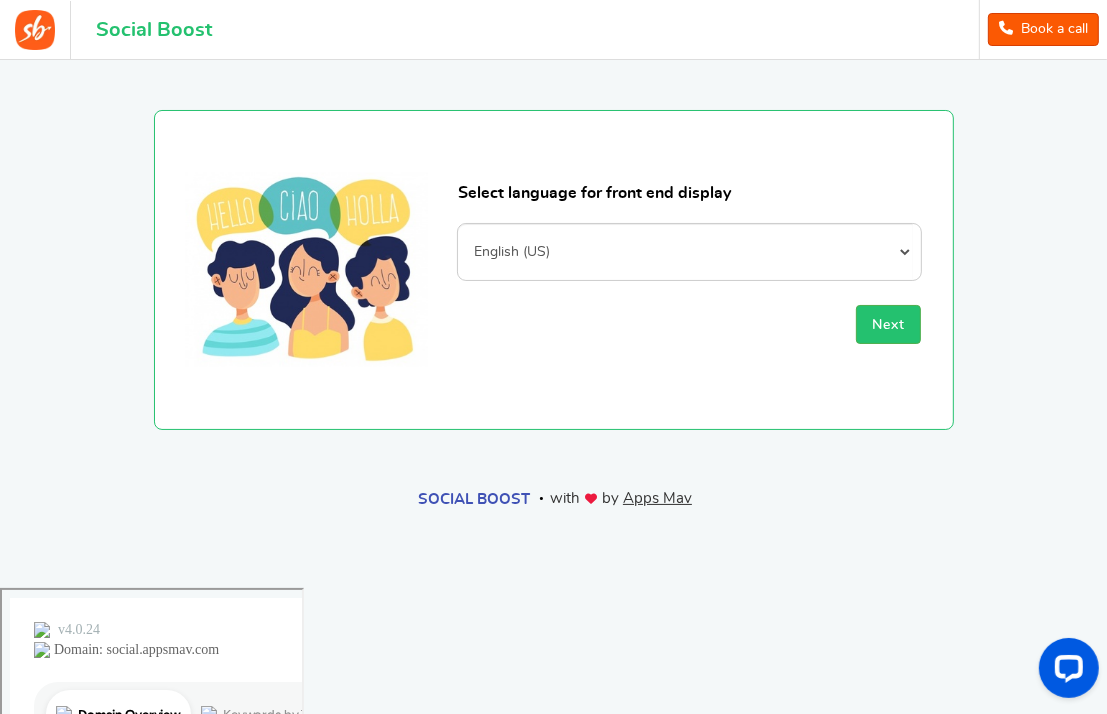 click on "Select language for front end display
Afrikaans Albanian Arabic Armenian Azerbaijani Basque Belarusian Bengali Bosnian Bulgarian Burmese (Myanmar) Catalan Croatian Czech Danish Dutch English (Pirate) English (UK) English (Upside Down) English (US) Esperanto Estonian Faroese Filipino Finnish French (Canada) French (France) Frisian Galician Georgian German Greek Hebrew Hindi Hungarian Icelandic Indonesian Irish Italian Japanese Khmer Korean Kurdish Latin Latvian Leet Speak Lithuanian Macedonian Malay Malayalam Nepali Norwegian (bokmal) Norwegian (nynorsk) Pashto Persian Polish Portuguese (Brazil) Portuguese (Portugal) Punjabi Romanian Russian Serbian Simplified Chinese Slovak Slovenian Spanish Spanish (Spain) Swahili Swedish Tamil Telugu Thai Traditional Chinese Traditional Chinese (Hong Kong version) Turkish Ukrainian Vietnamese Welsh
Next" at bounding box center (689, 270) 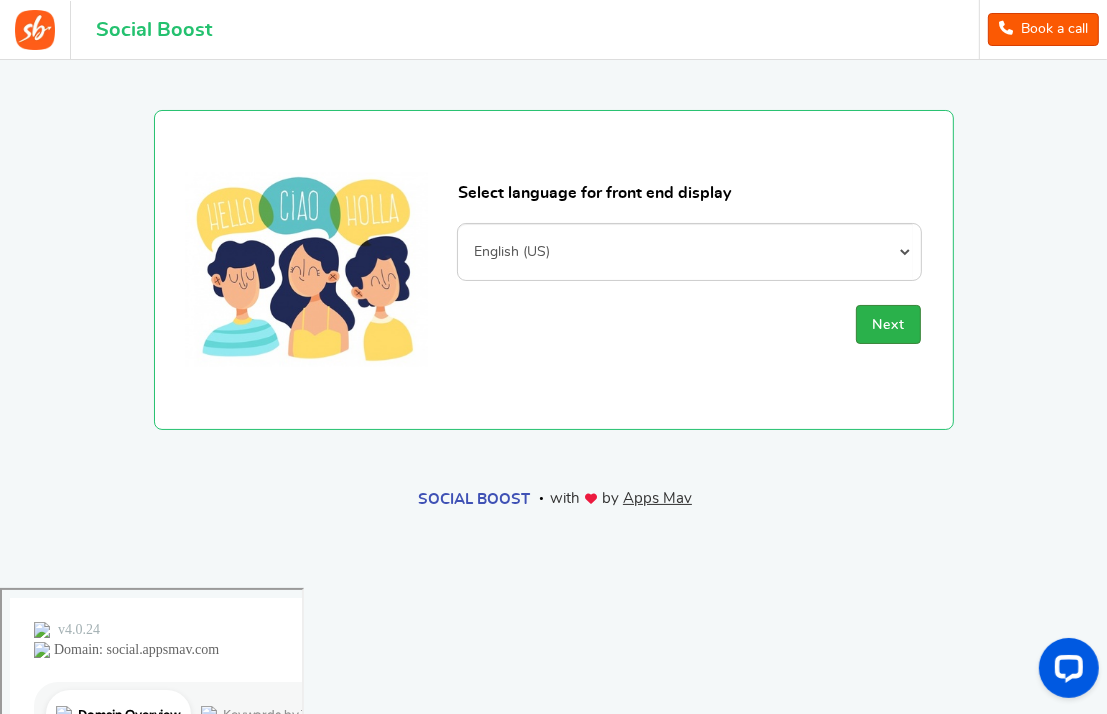 click on "Next" at bounding box center (888, 325) 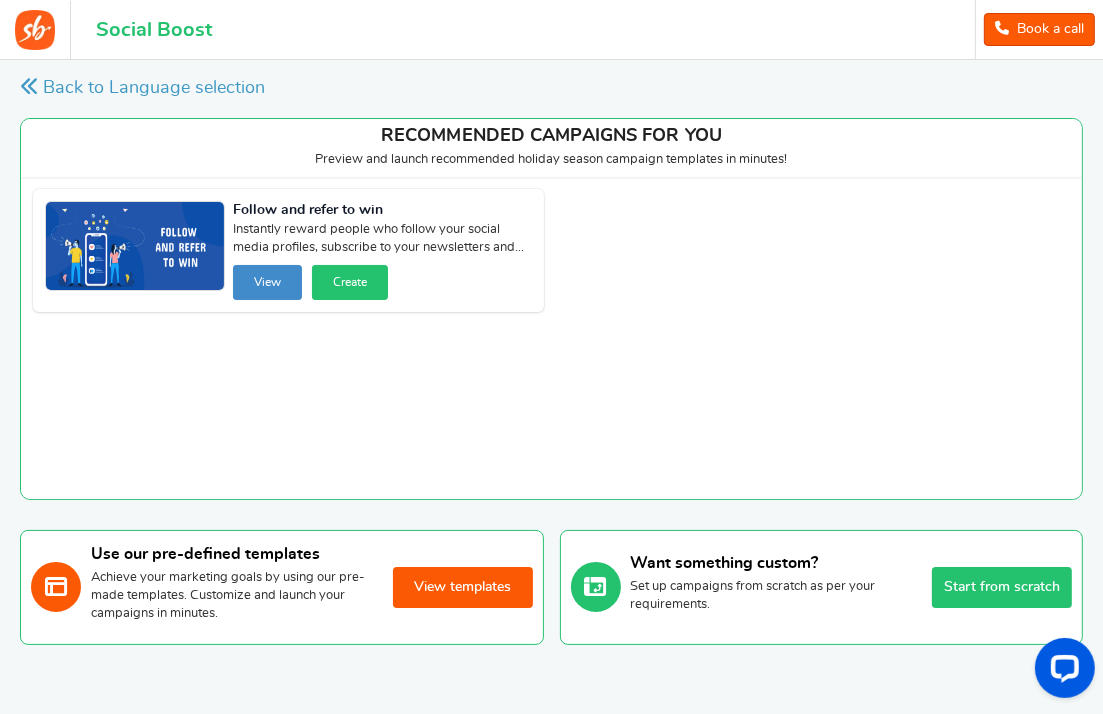 click on "Create" at bounding box center (350, 282) 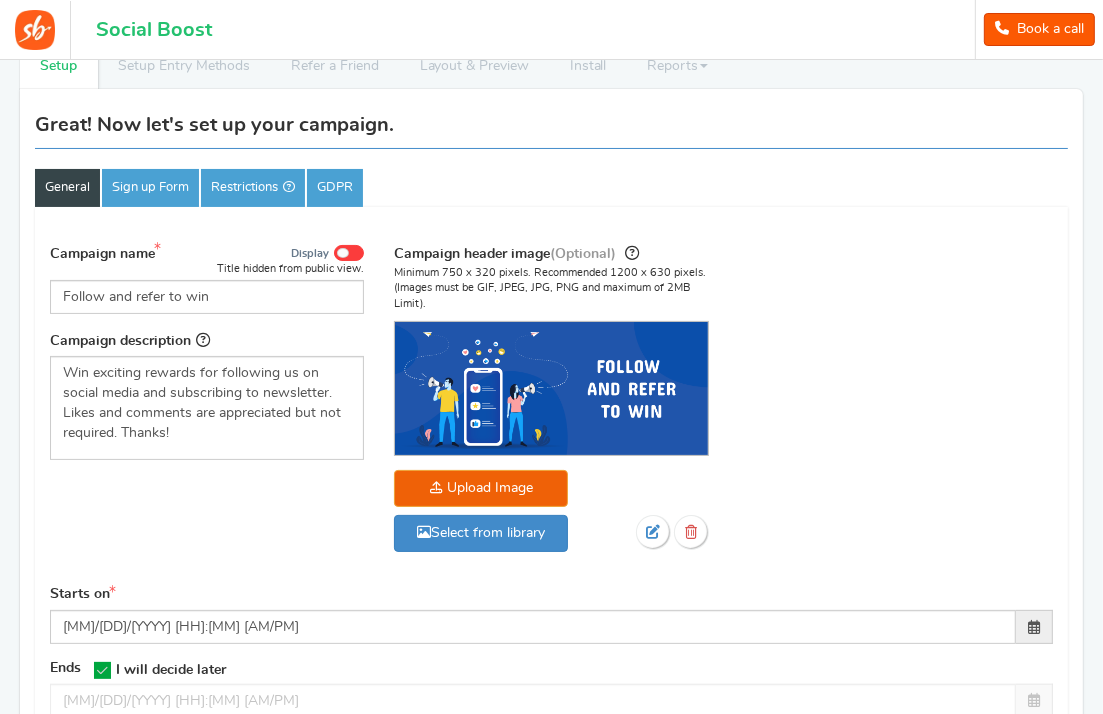 scroll, scrollTop: 160, scrollLeft: 0, axis: vertical 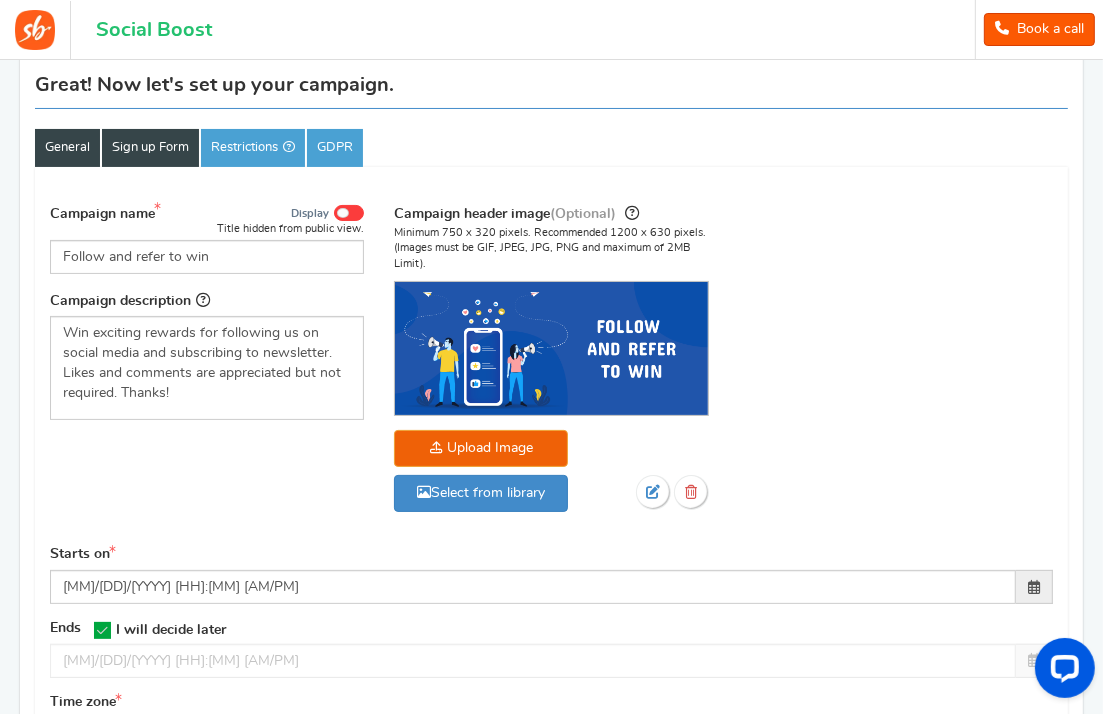 click on "Sign up Form" at bounding box center (150, 148) 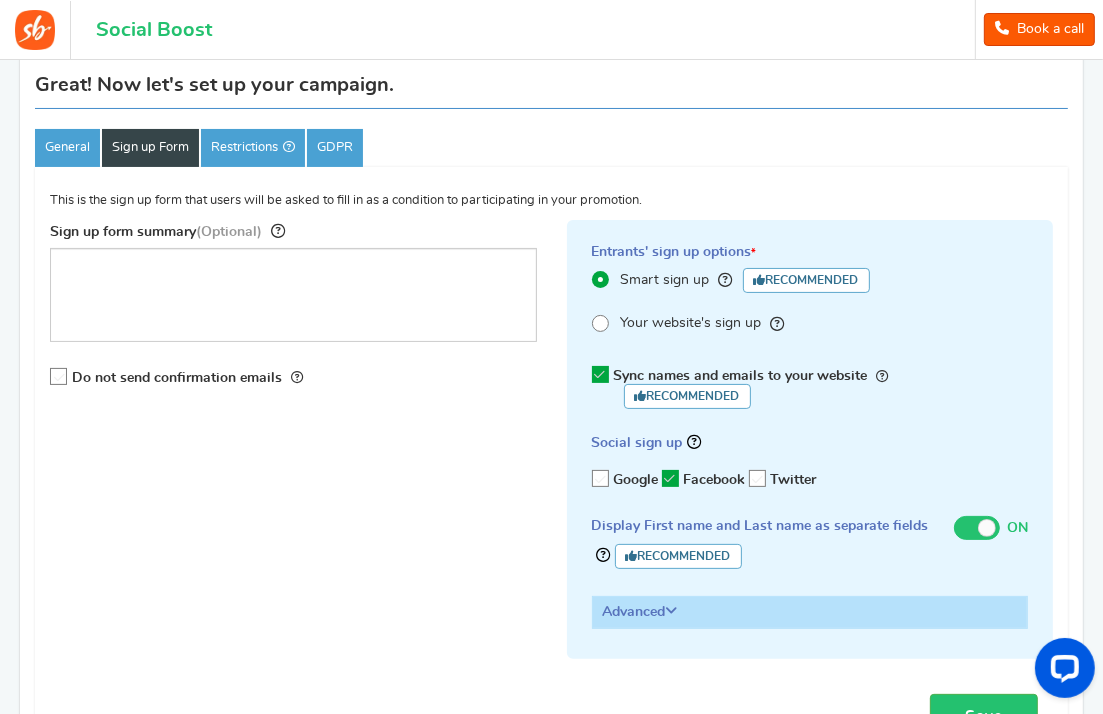 click at bounding box center [601, 479] 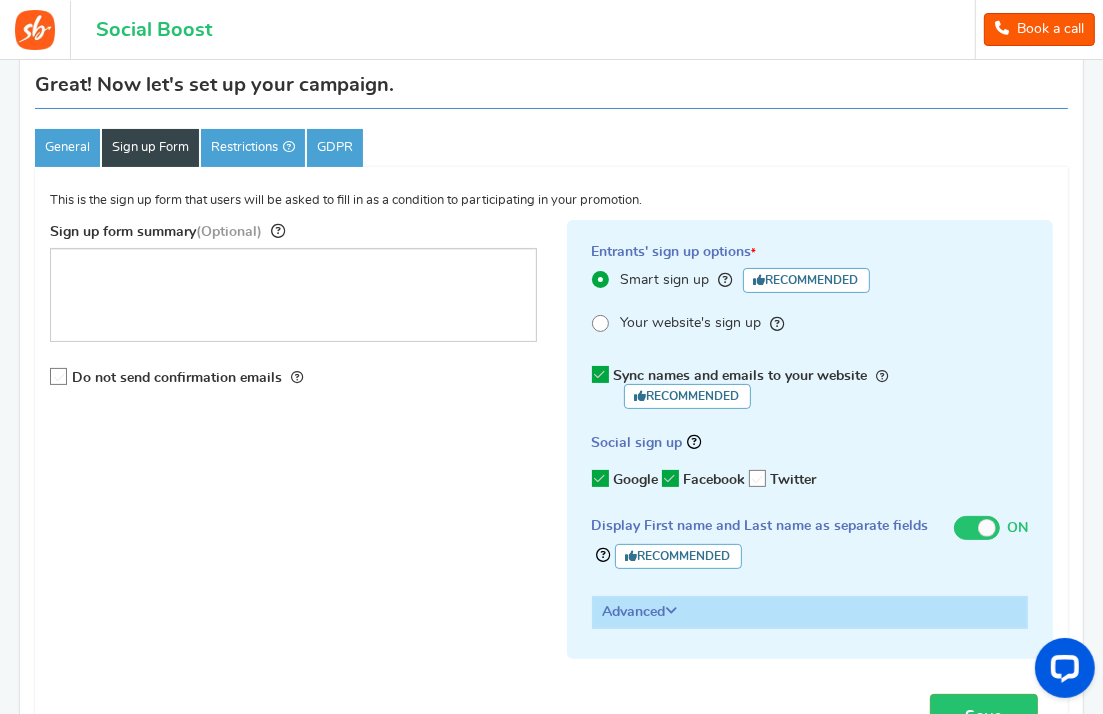 click at bounding box center (758, 479) 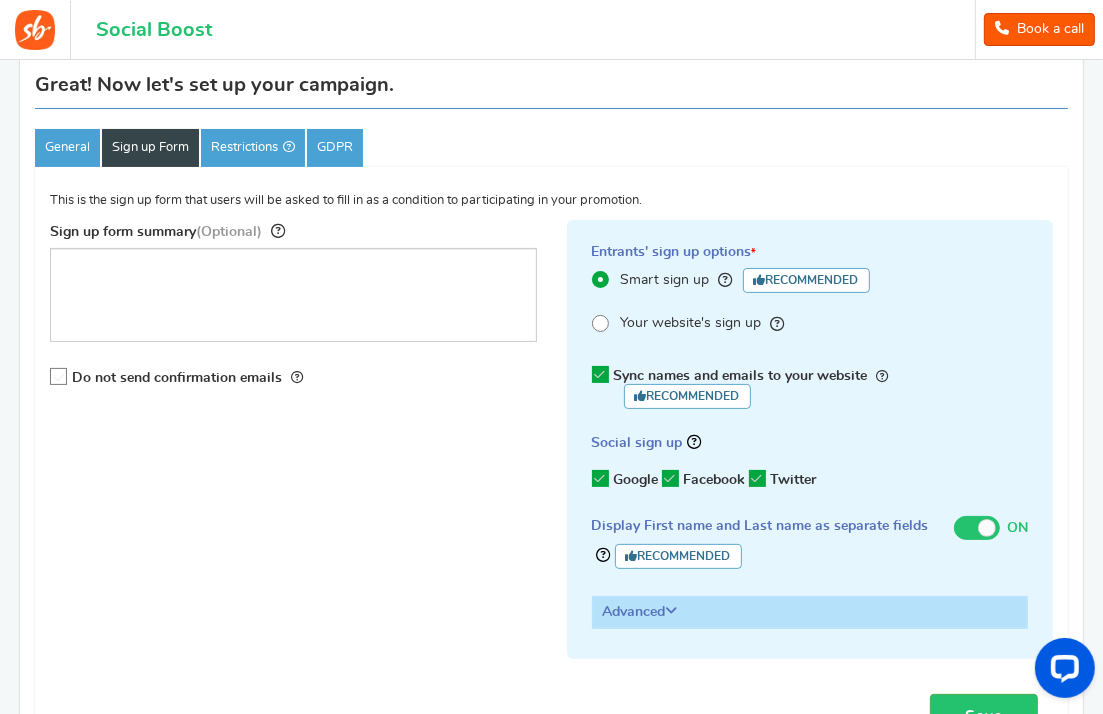 click at bounding box center [672, 611] 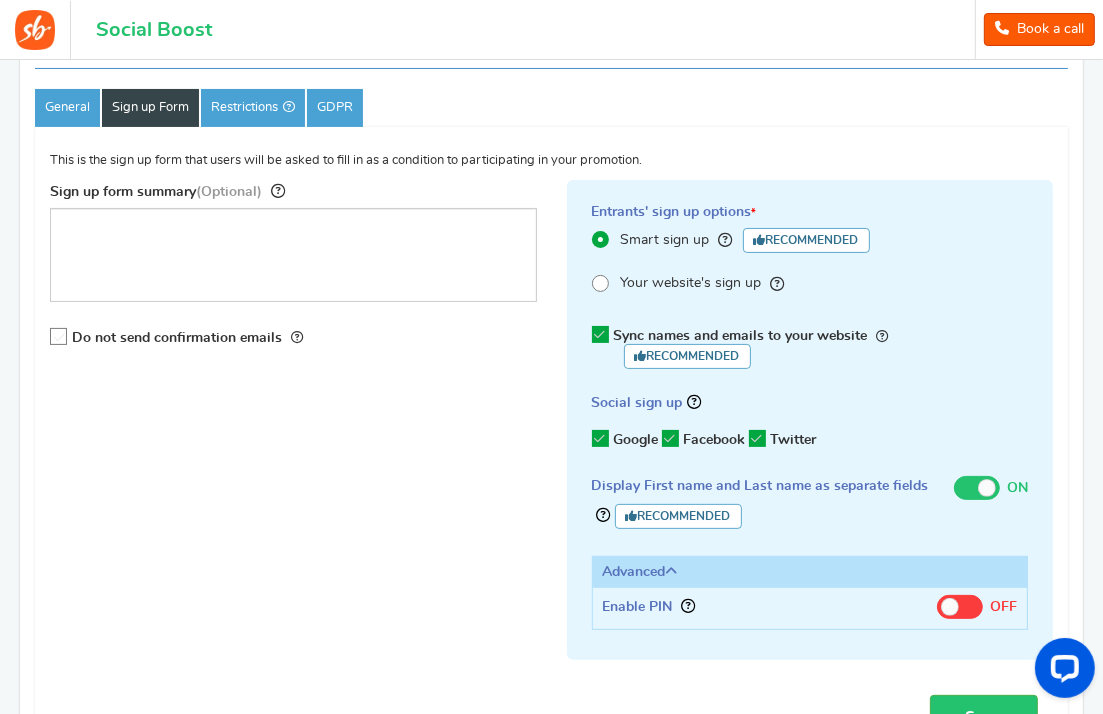 scroll, scrollTop: 160, scrollLeft: 0, axis: vertical 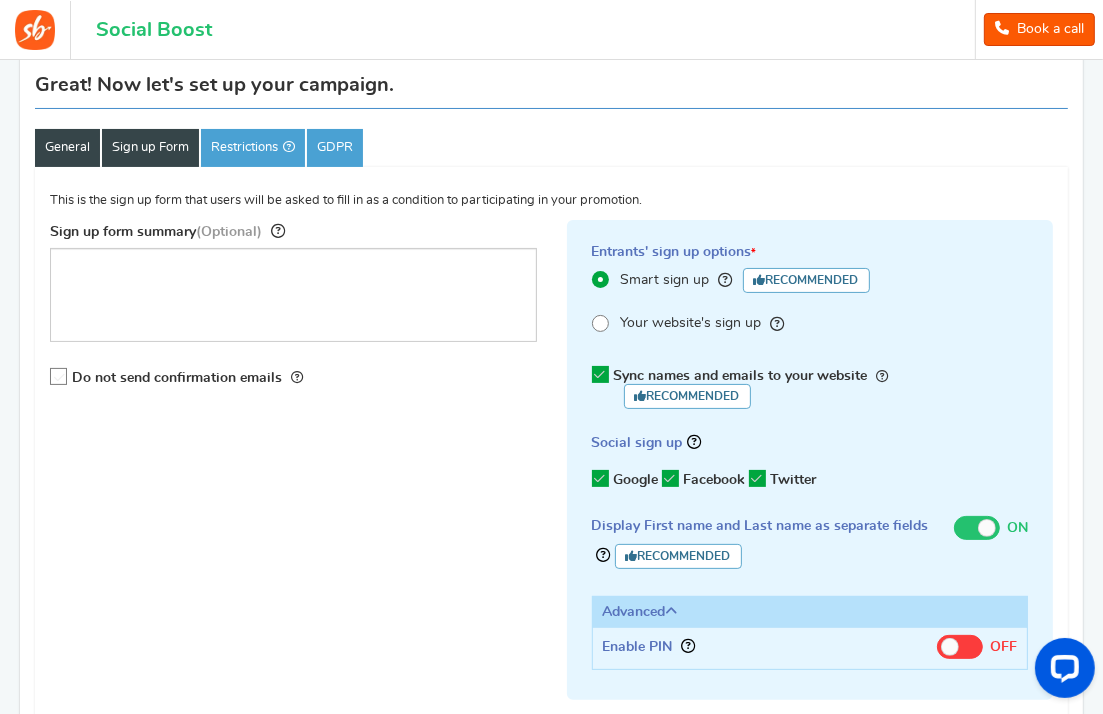 click on "General" at bounding box center (67, 148) 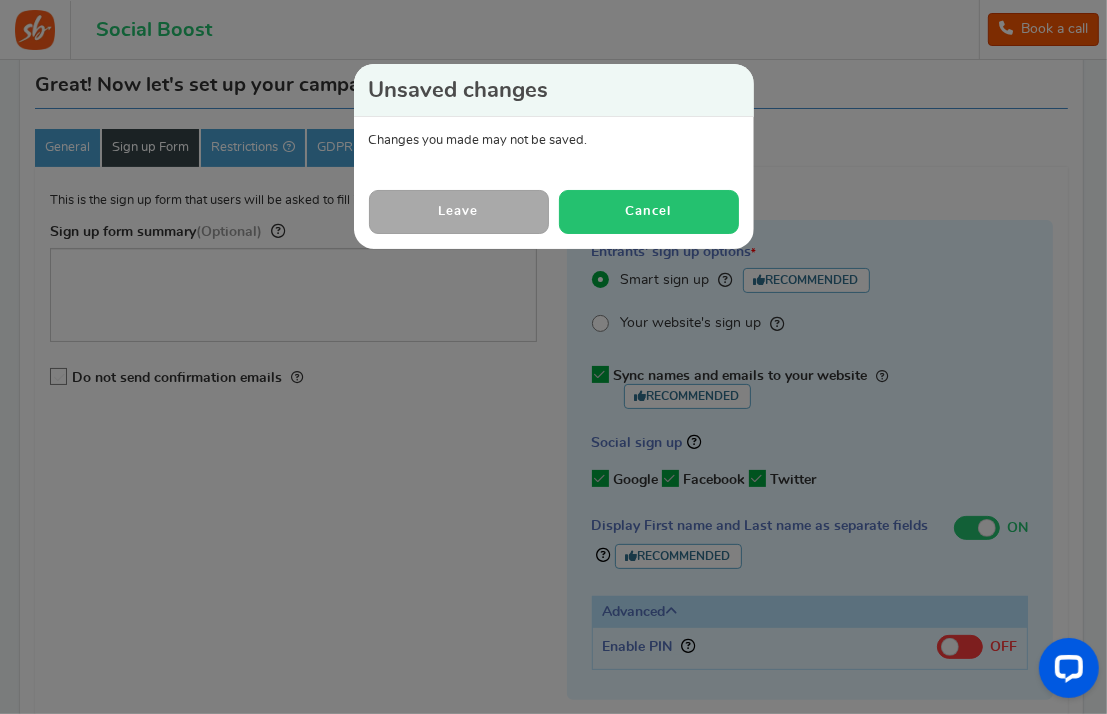 click on "Cancel" at bounding box center (649, 211) 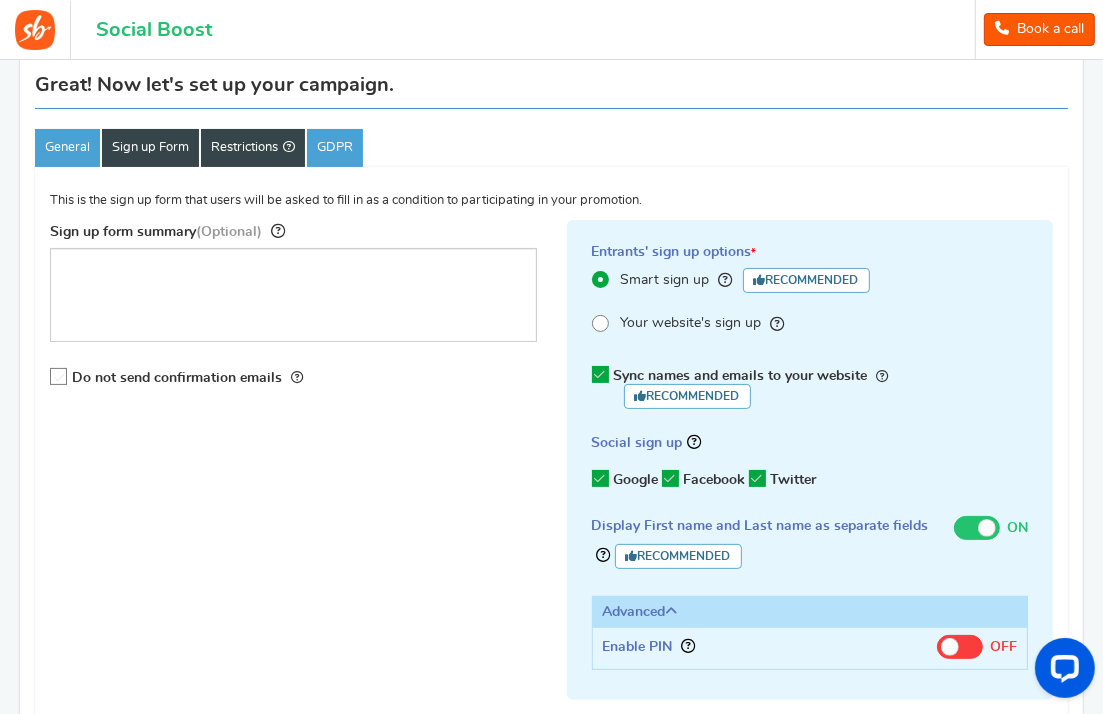 click on "Restrictions" at bounding box center (253, 148) 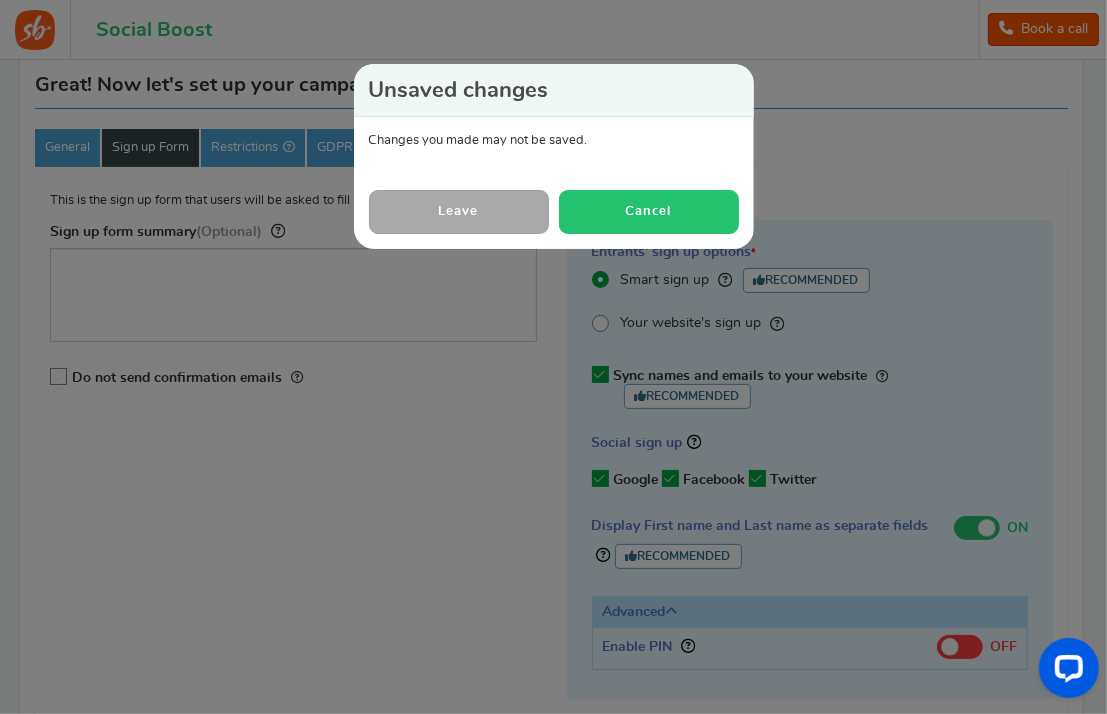 click on "Cancel" at bounding box center (649, 211) 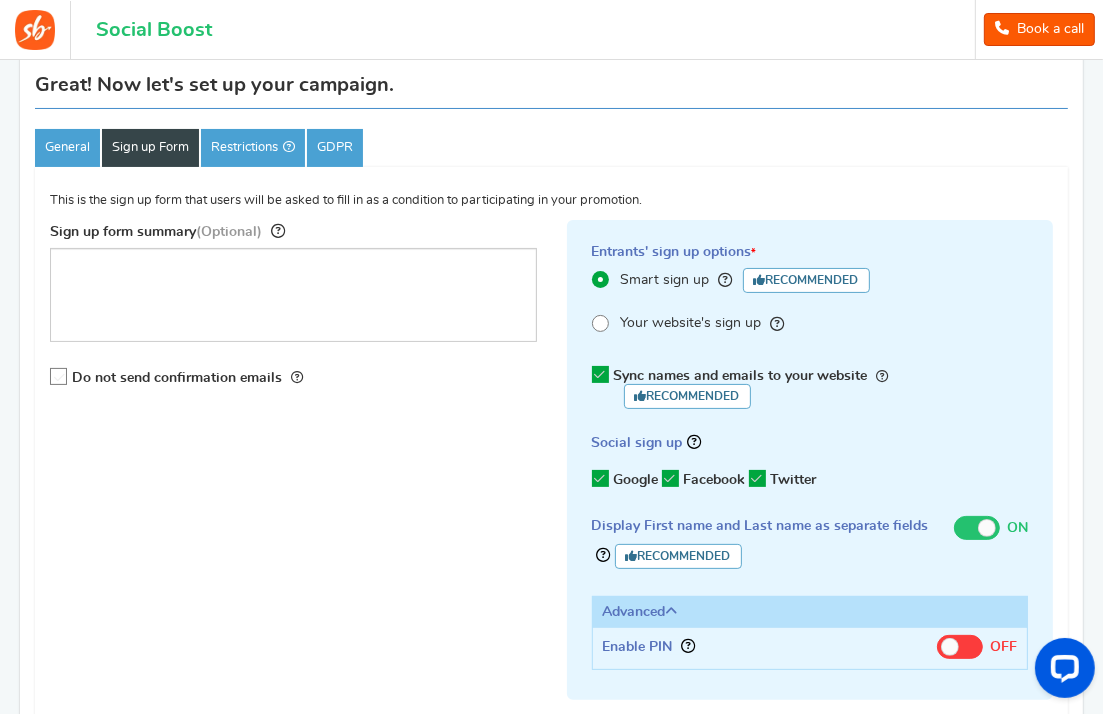 click on "Sign up form summary  (Optional)
Entrants' sign up options  *
Note 1:" at bounding box center (551, 470) 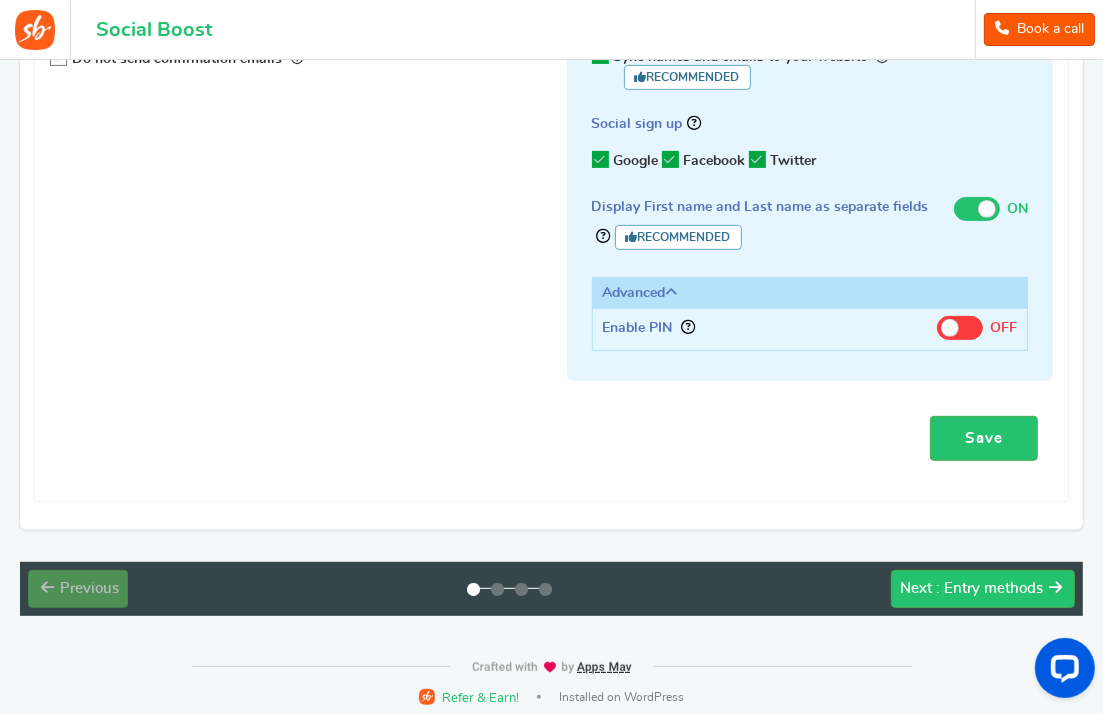 scroll, scrollTop: 480, scrollLeft: 0, axis: vertical 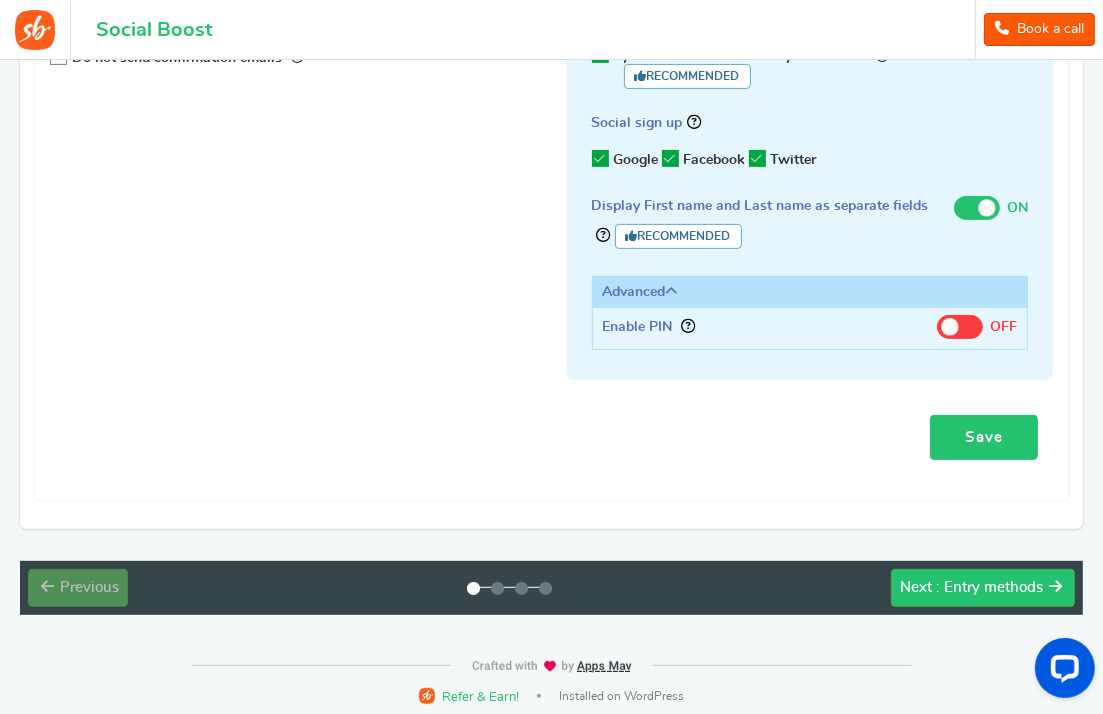 click on "Save" at bounding box center [984, 437] 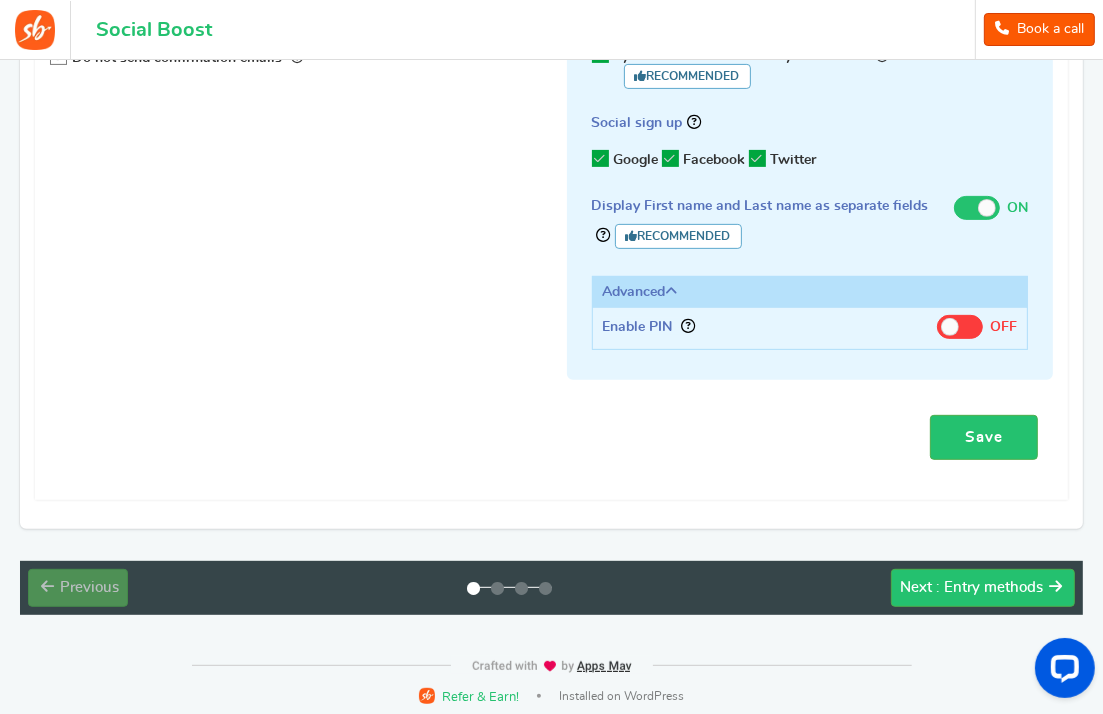 click on "Sign up form summary  (Optional)
Entrants' sign up options  *
Note 1:" at bounding box center [551, 150] 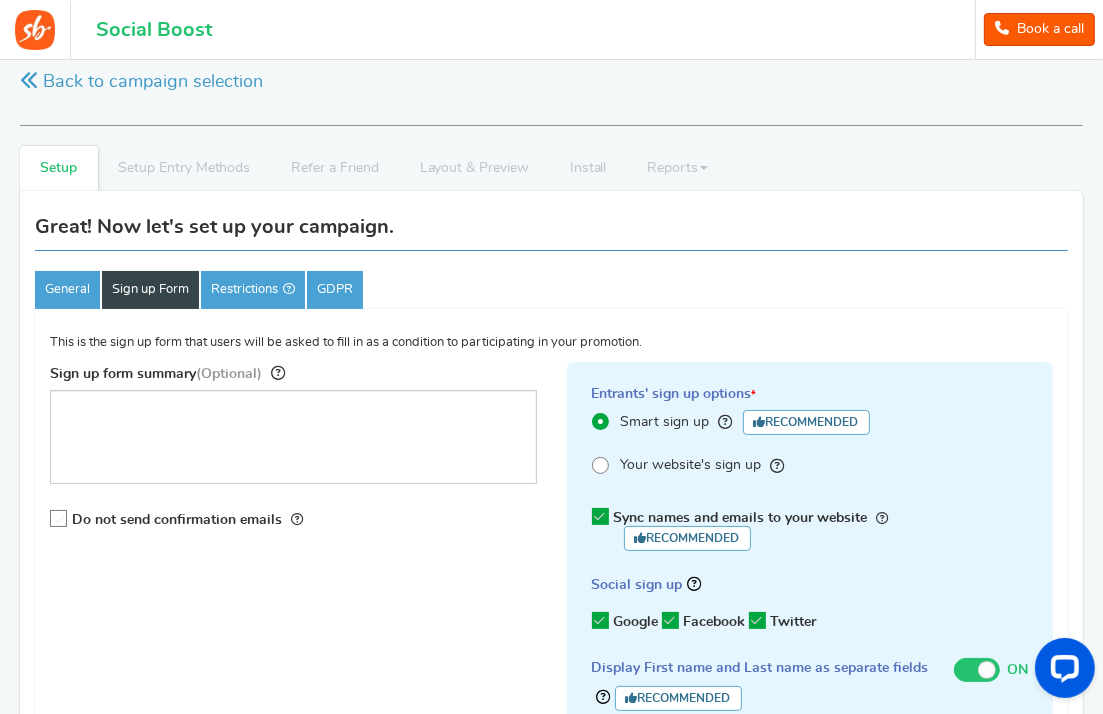 scroll, scrollTop: 0, scrollLeft: 0, axis: both 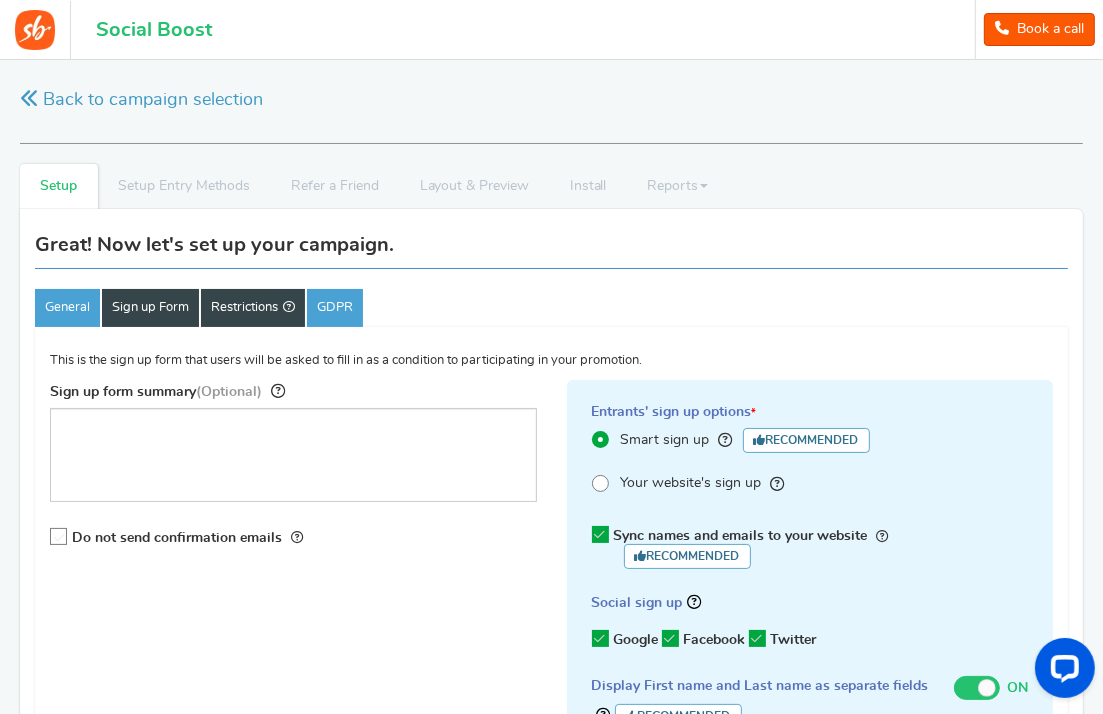 click on "Restrictions" at bounding box center (253, 308) 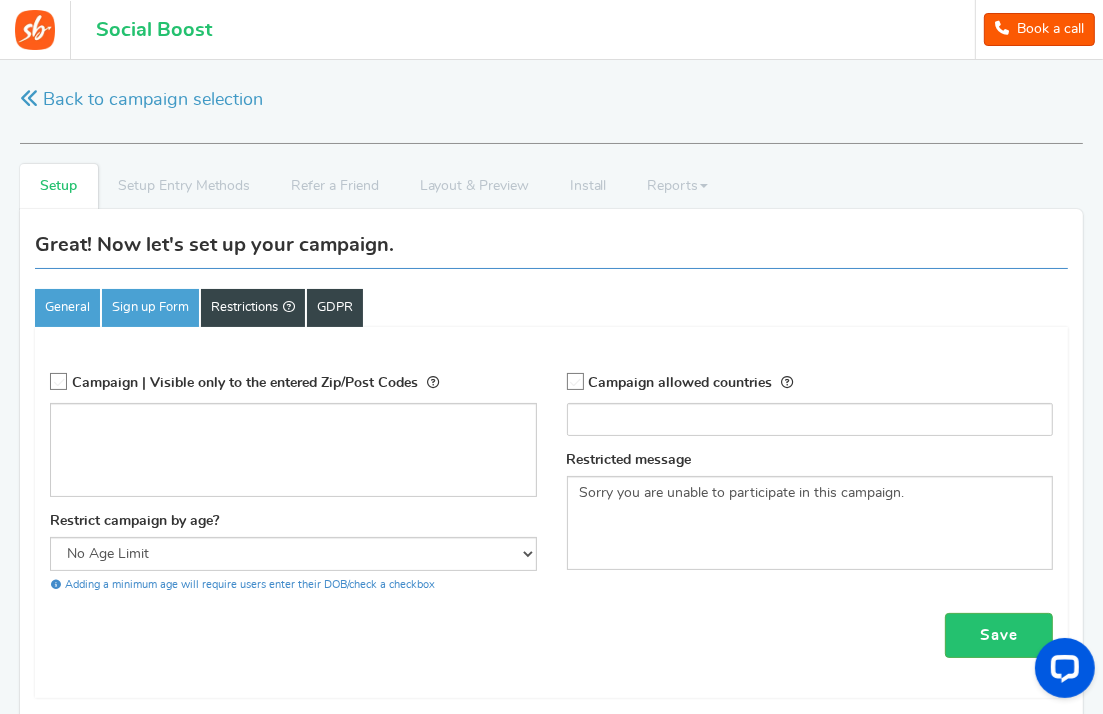 click on "GDPR" at bounding box center [335, 308] 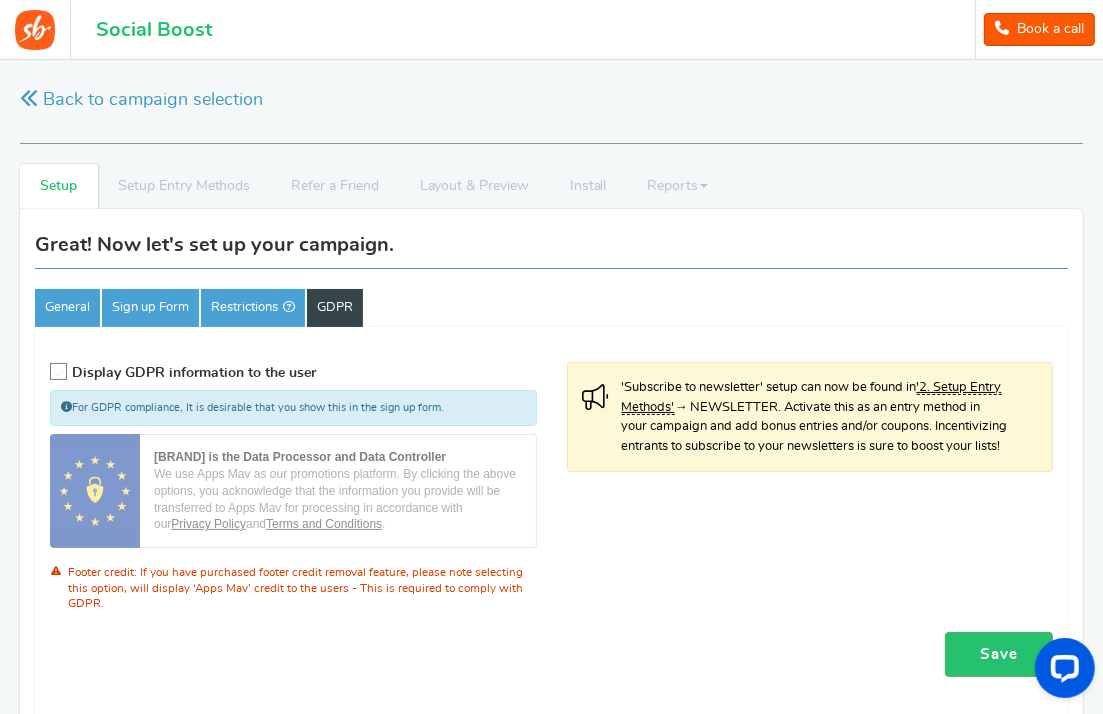 click on "Display GDPR information to the user" at bounding box center [183, 376] 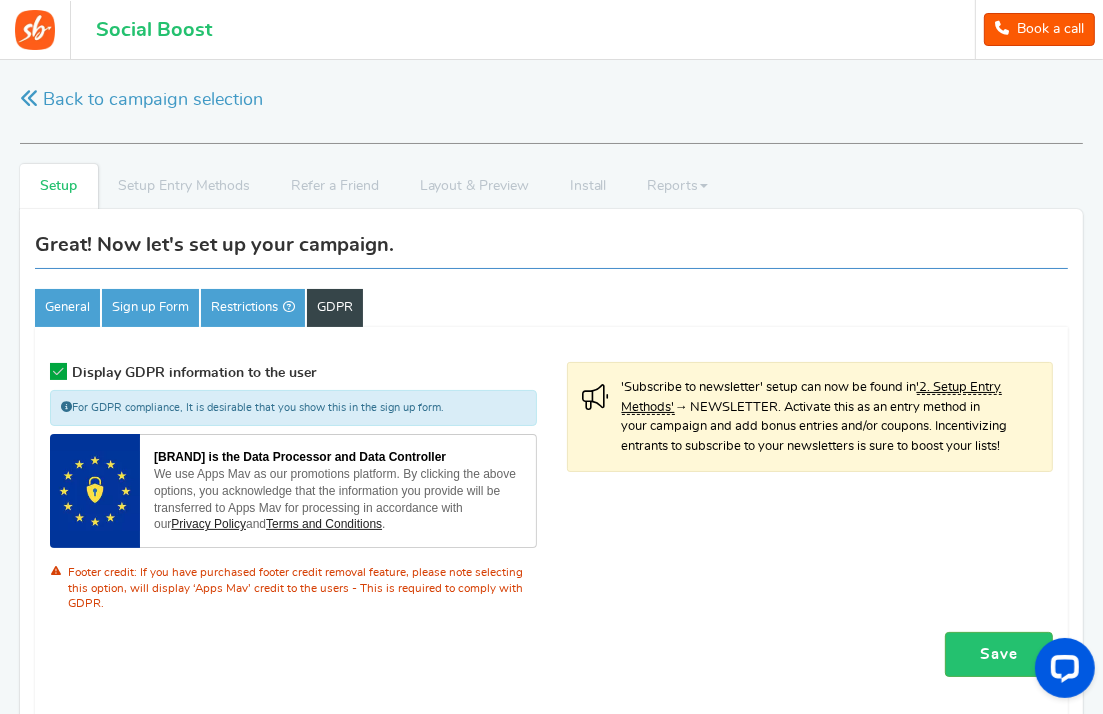 click on "By clicking on the Insert button below you agree to the terms & conditions of the stated disclaimer." at bounding box center (551, 492) 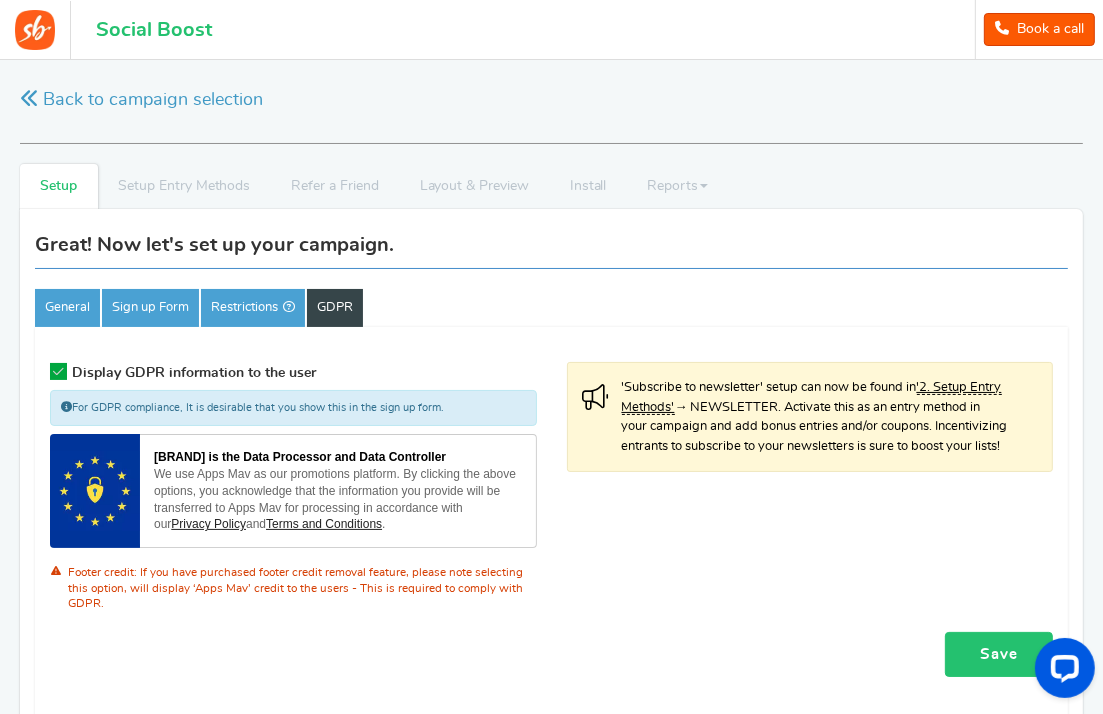 click on "Save" at bounding box center [999, 654] 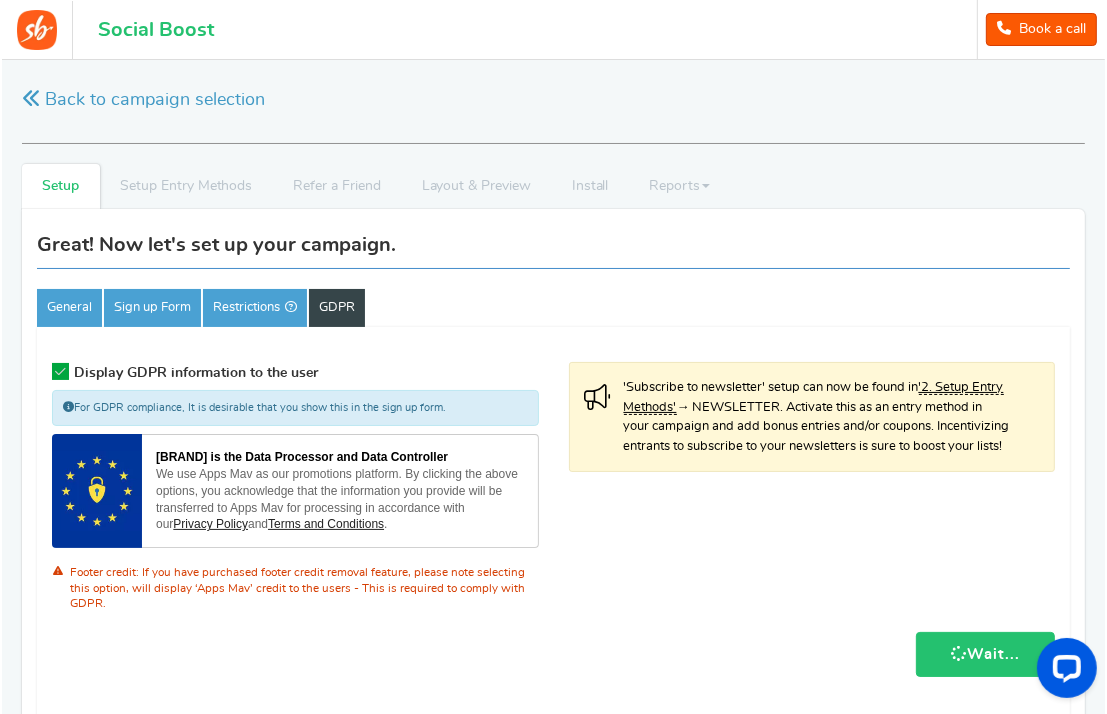 scroll, scrollTop: 222, scrollLeft: 0, axis: vertical 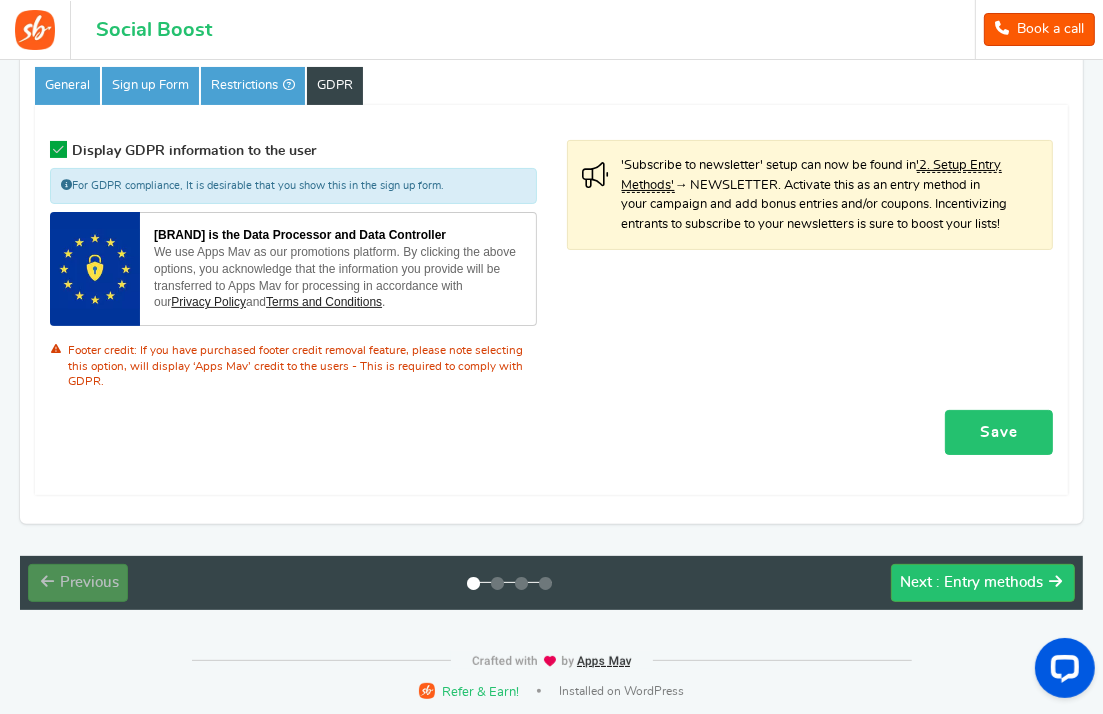 click on "Preview and launch recommended holiday season campaign templates in minutes!" at bounding box center [551, 277] 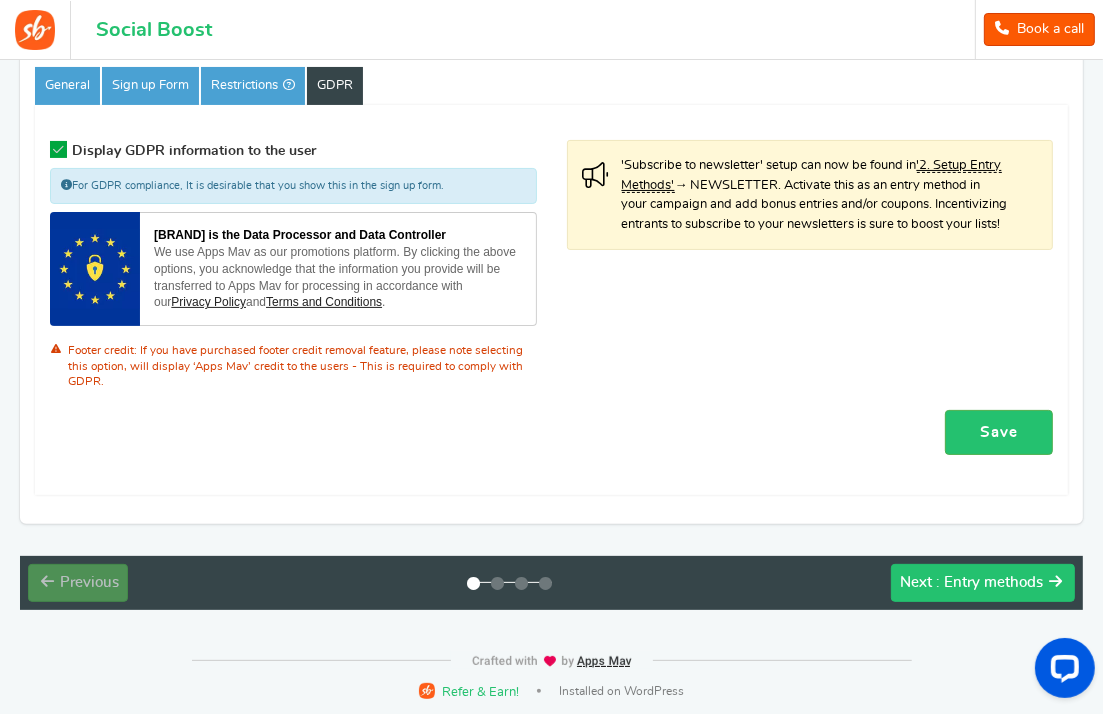 click on ": Entry methods" at bounding box center (989, 582) 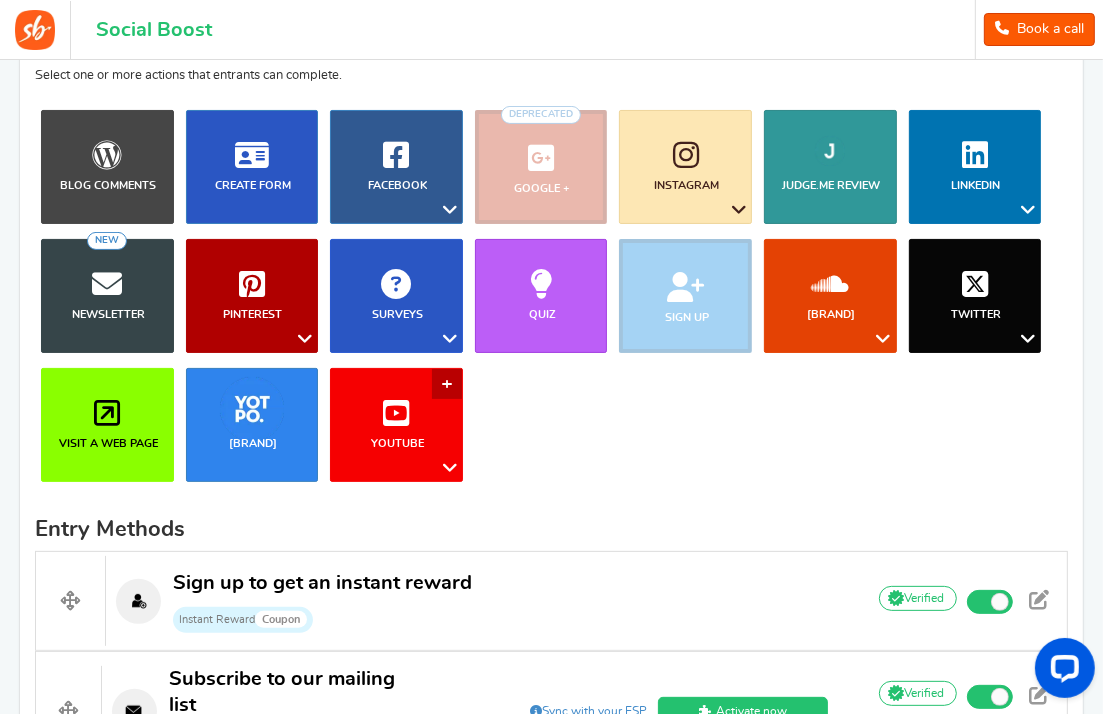 click on "YouTube" at bounding box center [396, 425] 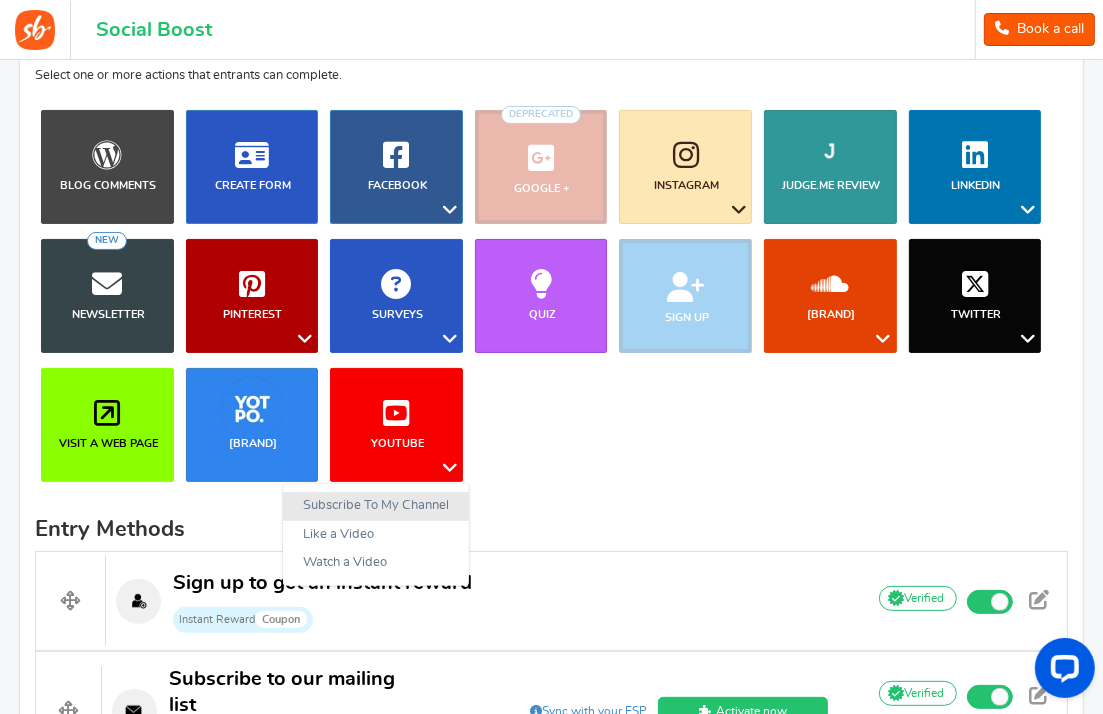 click on "Subscribe To My Channel" at bounding box center [376, 506] 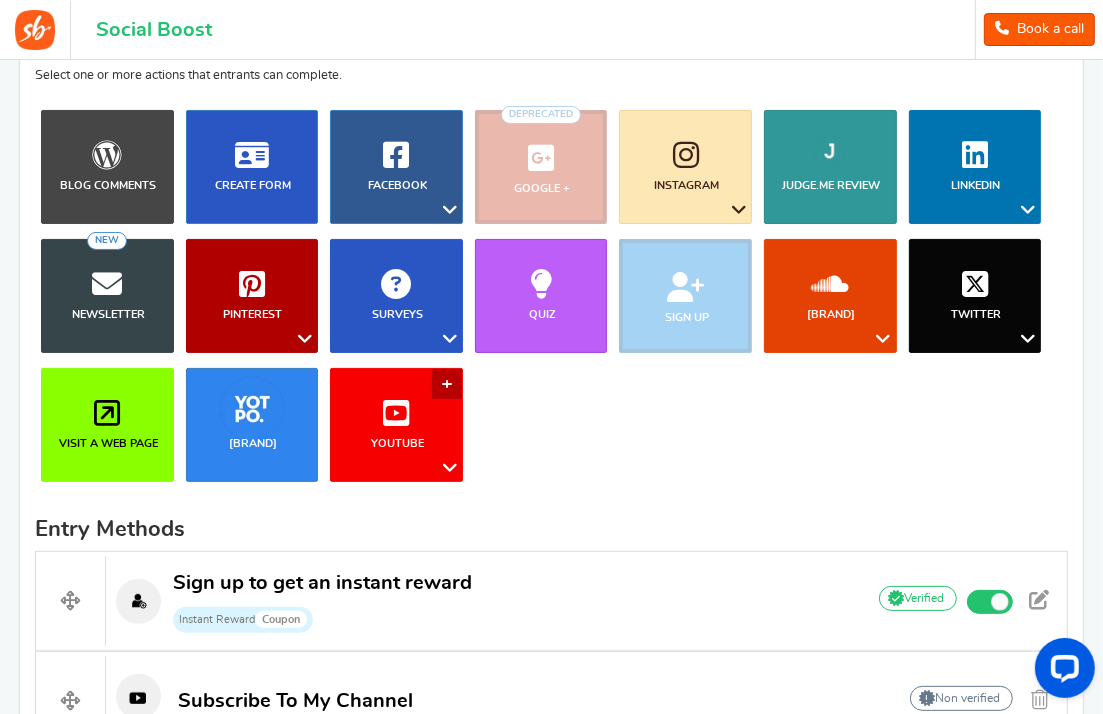 click on "YouTube" at bounding box center [396, 425] 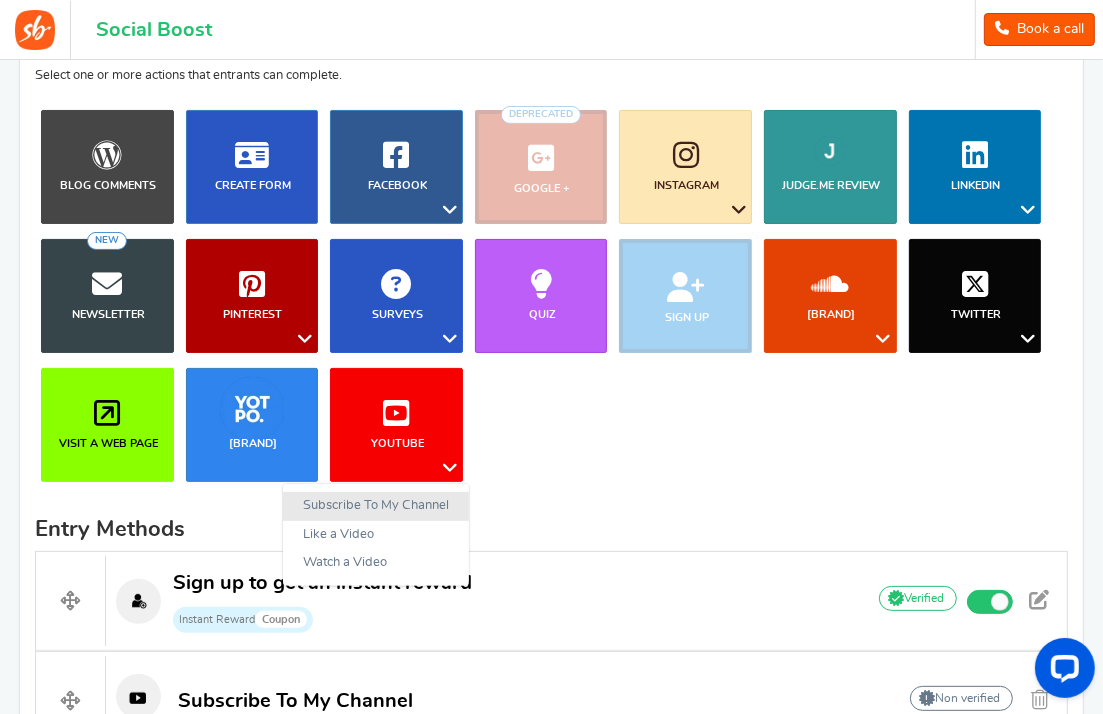 click on "Subscribe To My Channel" at bounding box center [376, 506] 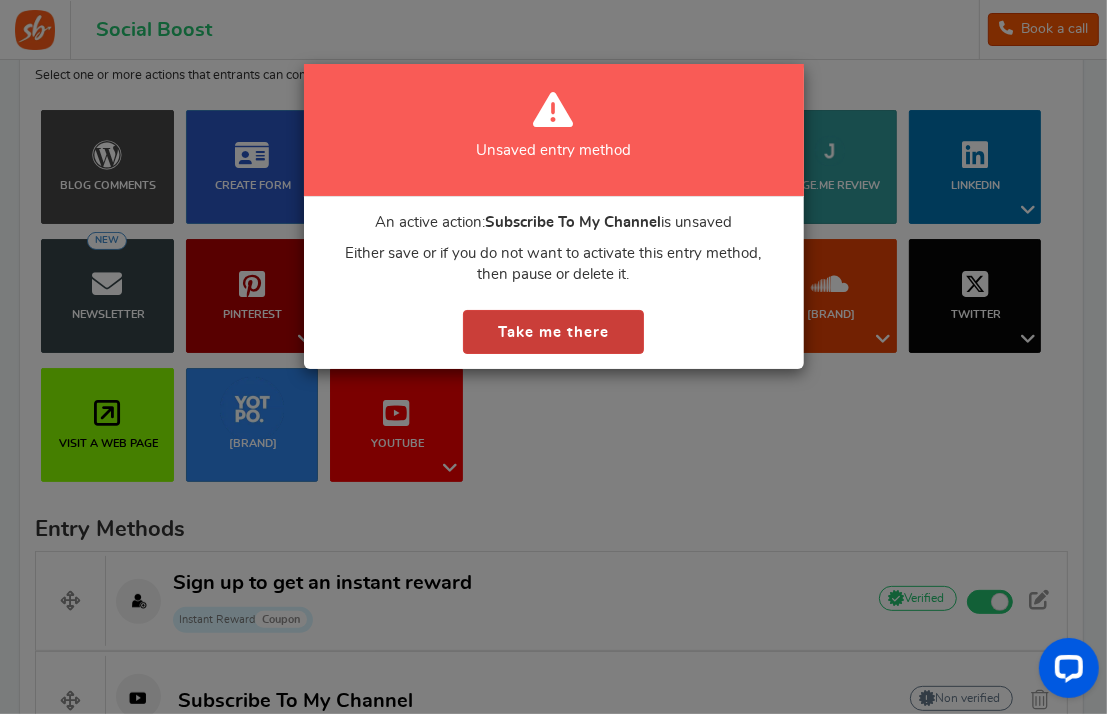 click on "Take me there" at bounding box center [553, 332] 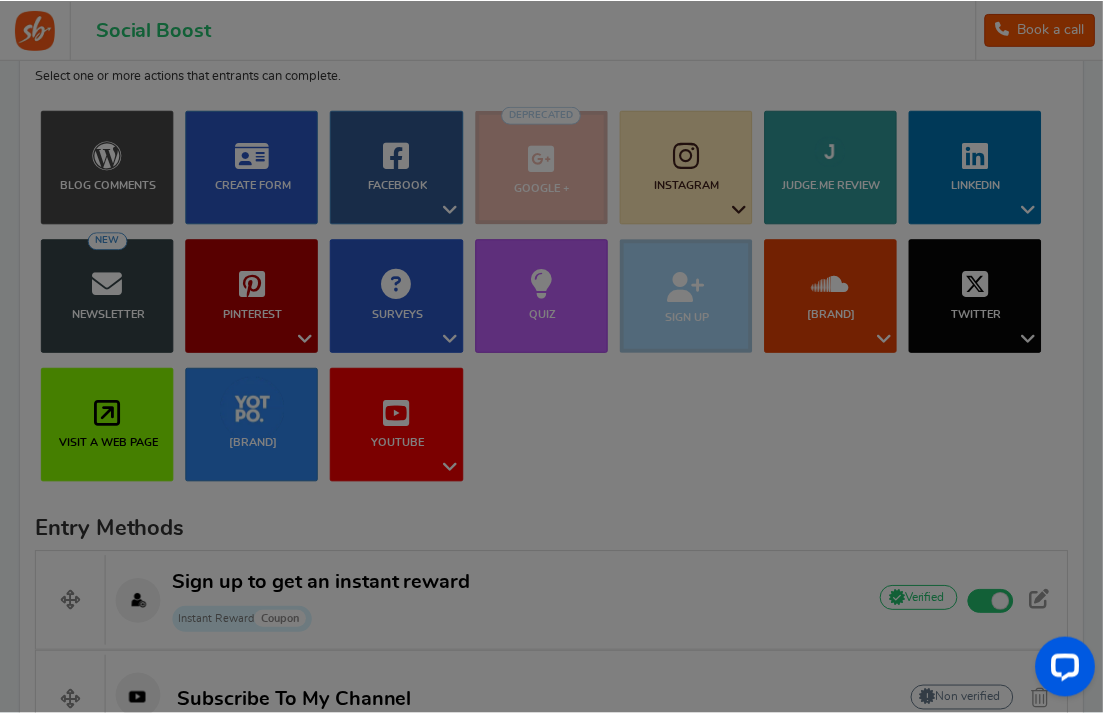 scroll, scrollTop: 1037, scrollLeft: 0, axis: vertical 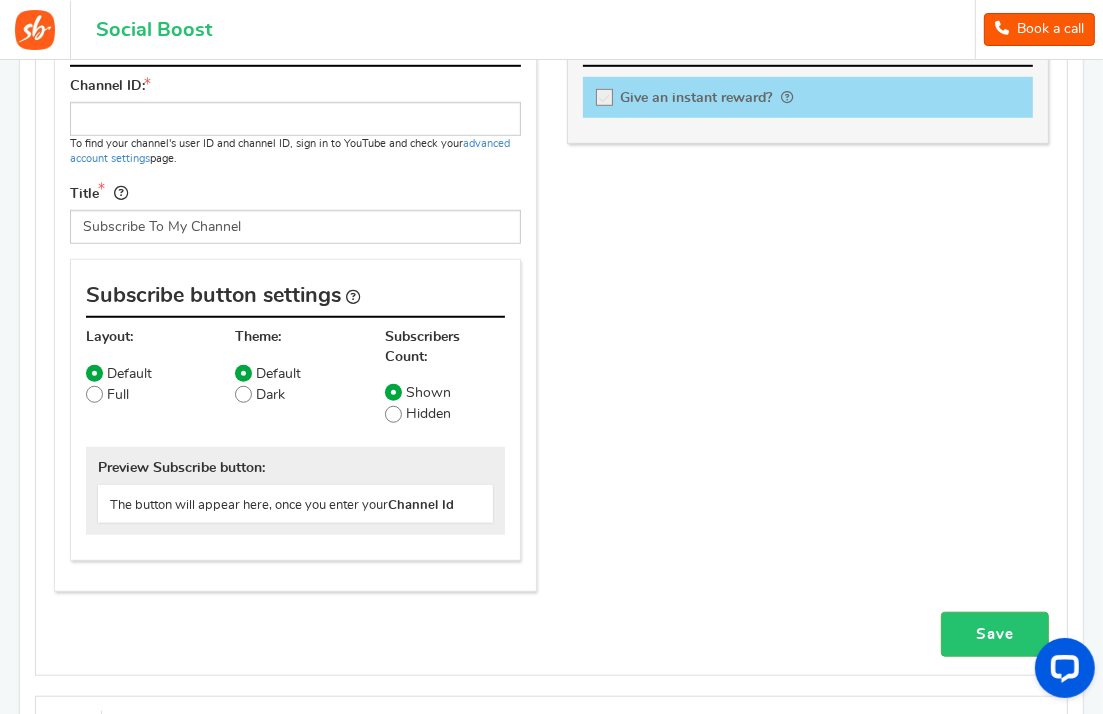 click on "The button will appear here, once you enter your Channel Id" at bounding box center [295, 504] 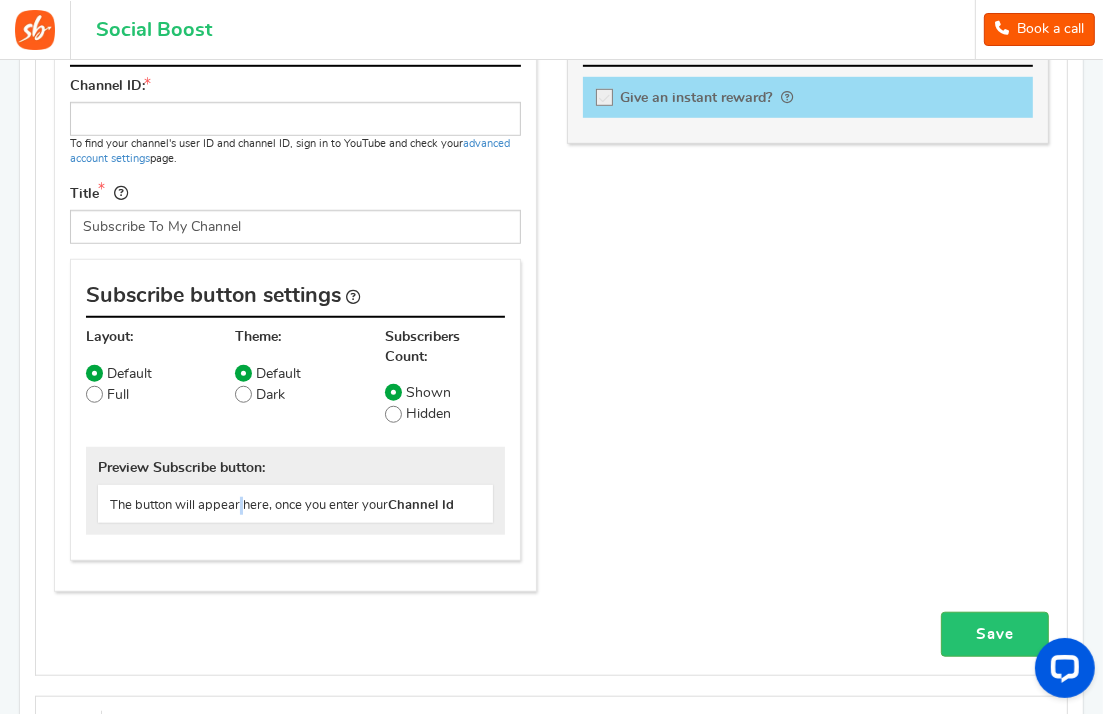 click on "The button will appear here, once you enter your Channel Id" at bounding box center (295, 504) 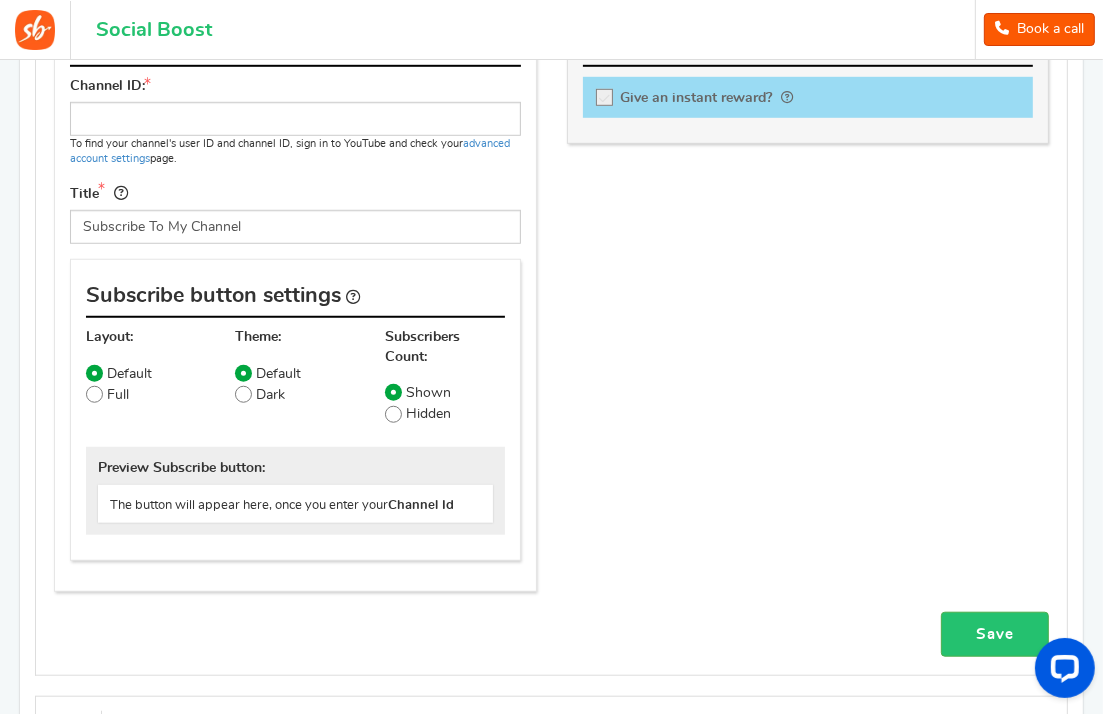 click on "The button will appear here, once you enter your Channel Id" at bounding box center [295, 504] 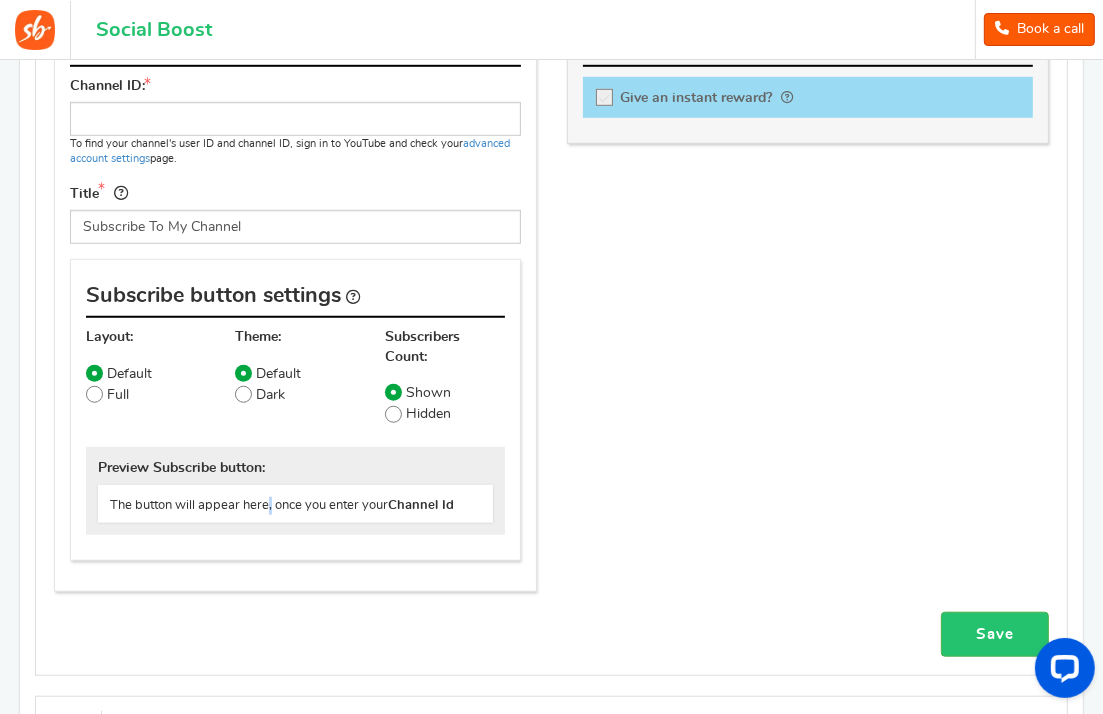 click on "The button will appear here, once you enter your Channel Id" at bounding box center (295, 504) 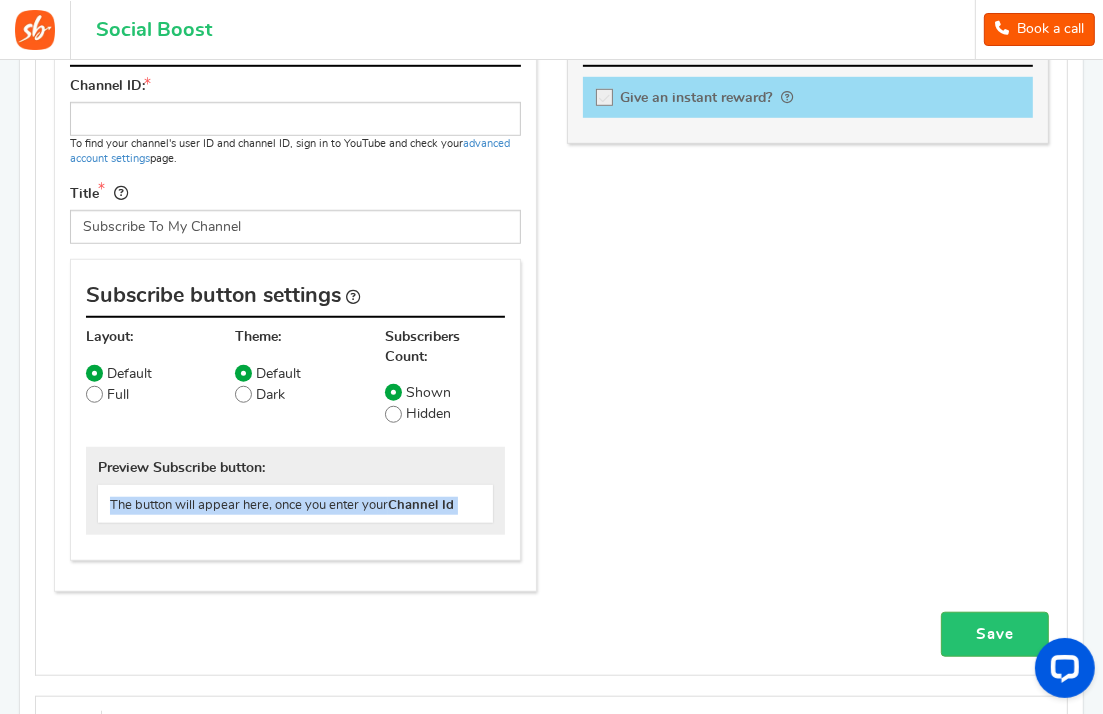 copy on "The button will appear here, once you enter your  Channel Id
This campaign category can have no rewards for any action" 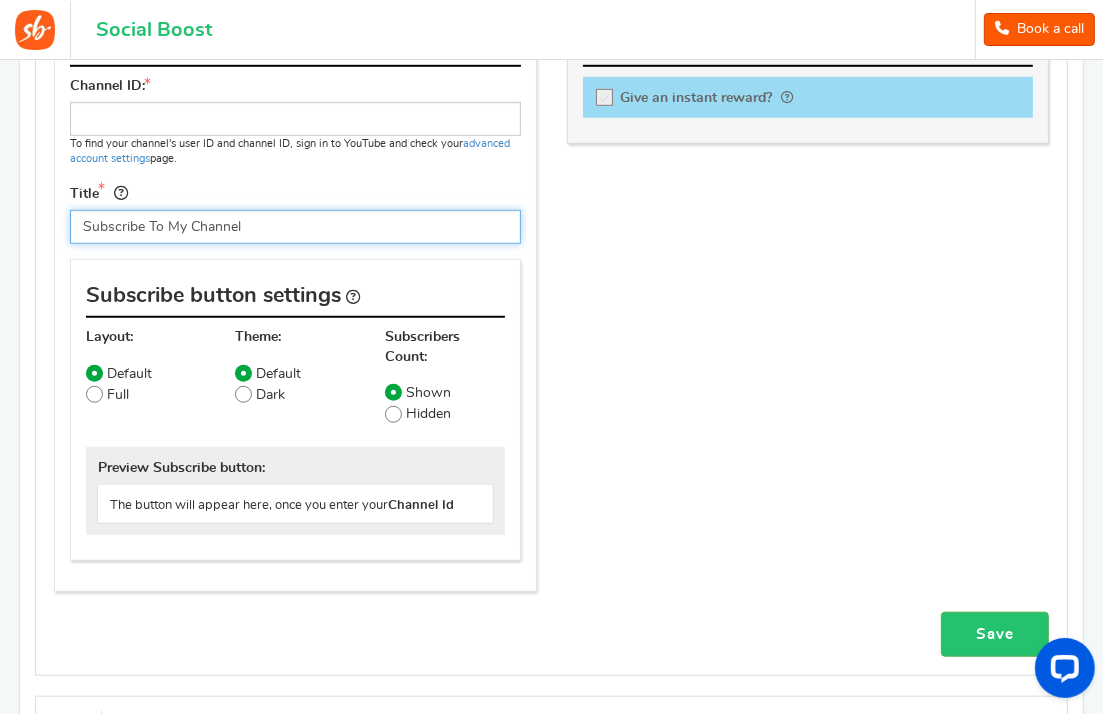 click on "Subscribe To My Channel" at bounding box center [295, 227] 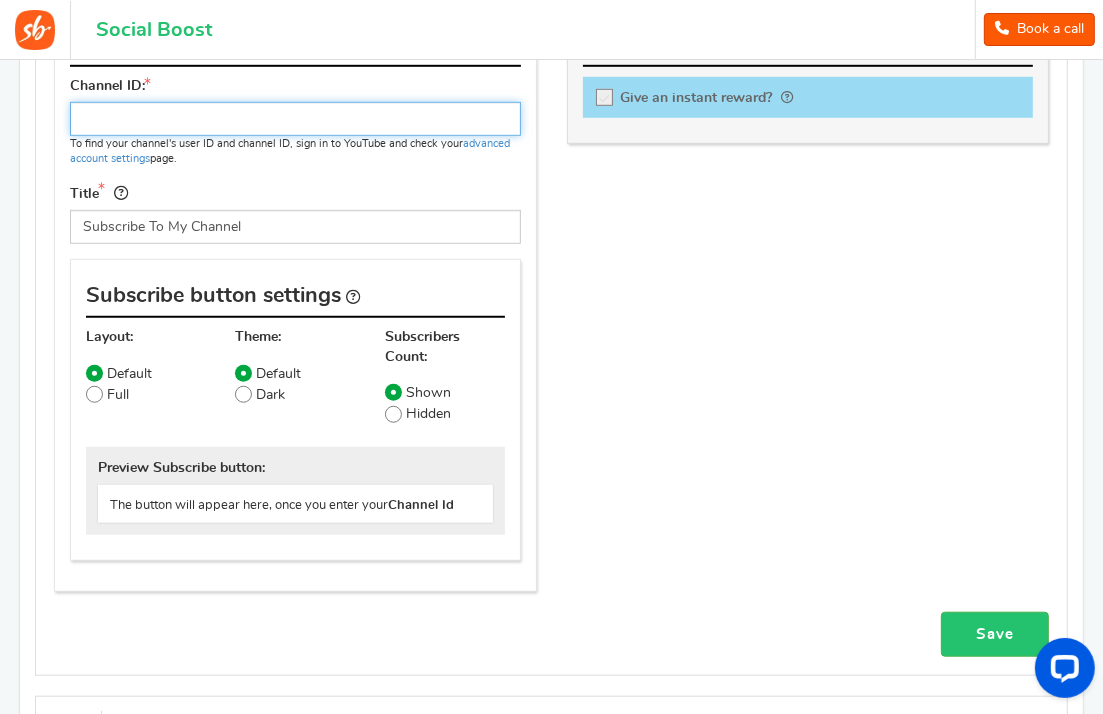 click at bounding box center [295, 119] 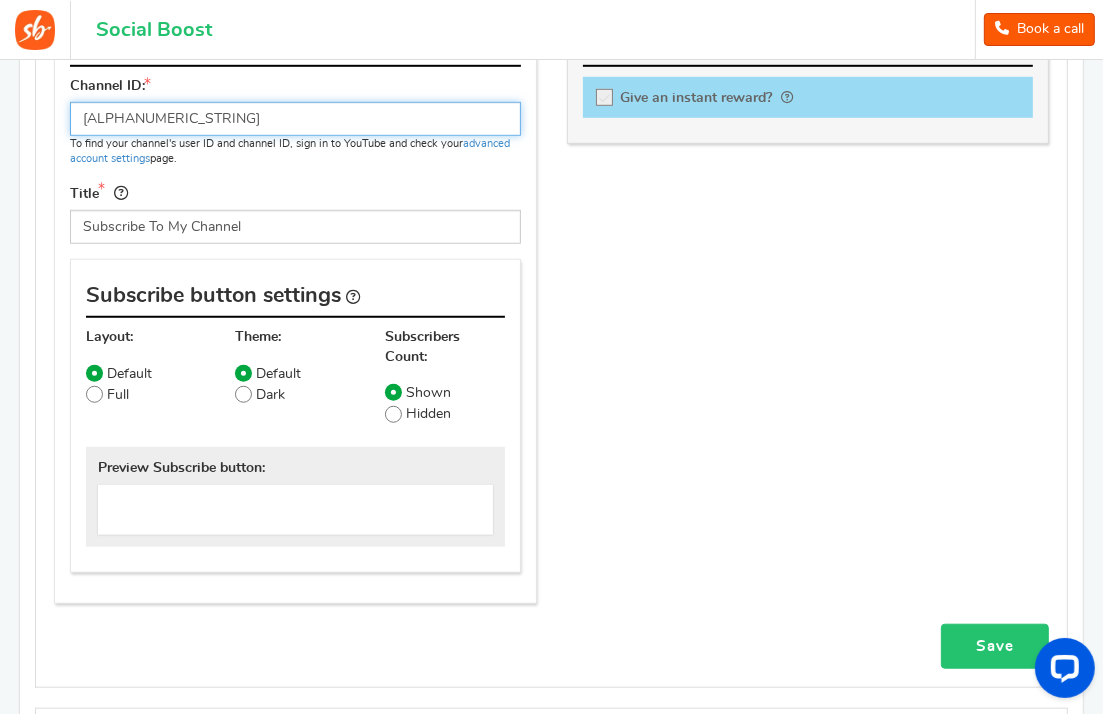 type on "[ALPHANUMERIC_STRING]" 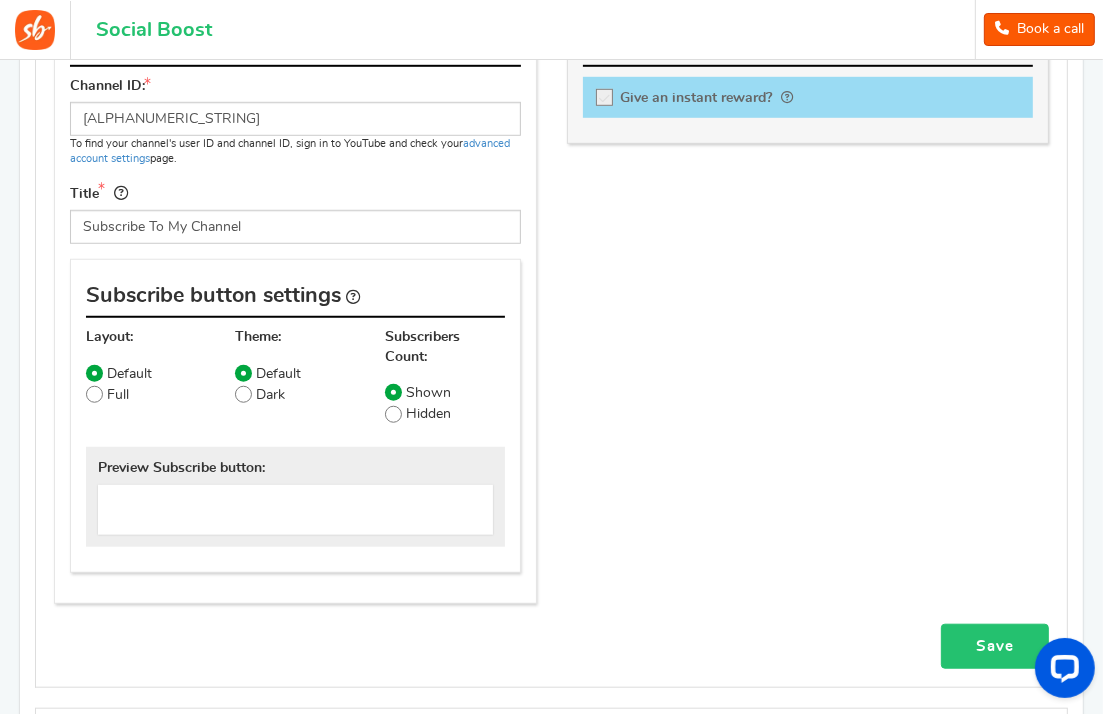 click on "Save" at bounding box center [995, 646] 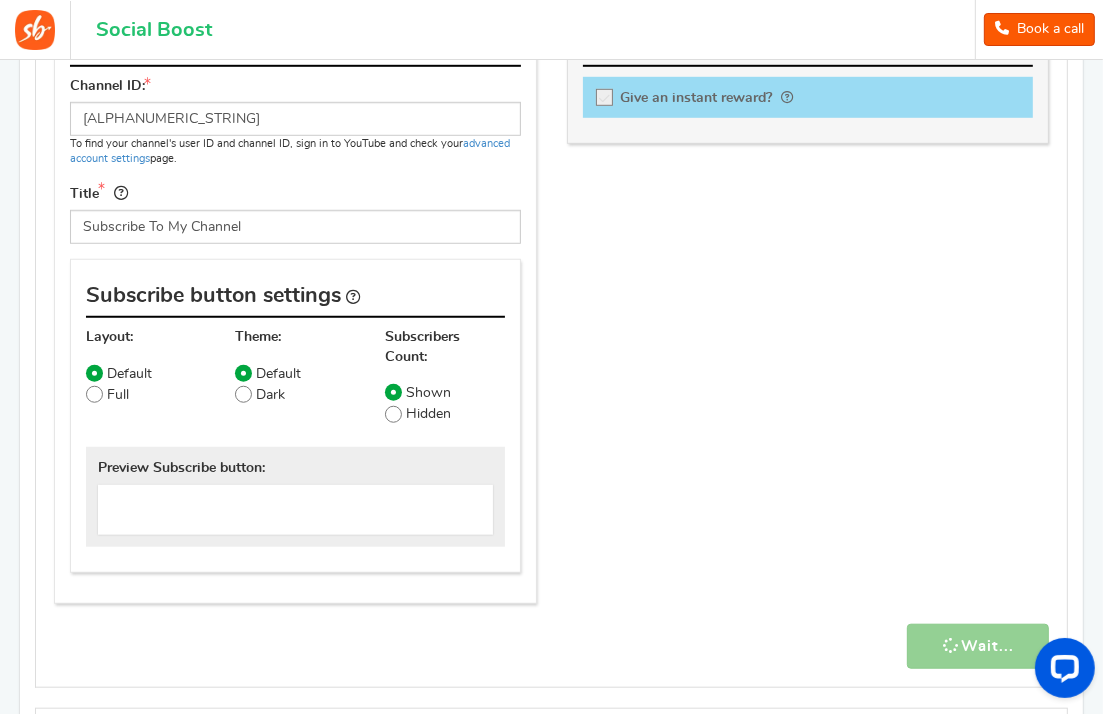 scroll, scrollTop: 1831, scrollLeft: 0, axis: vertical 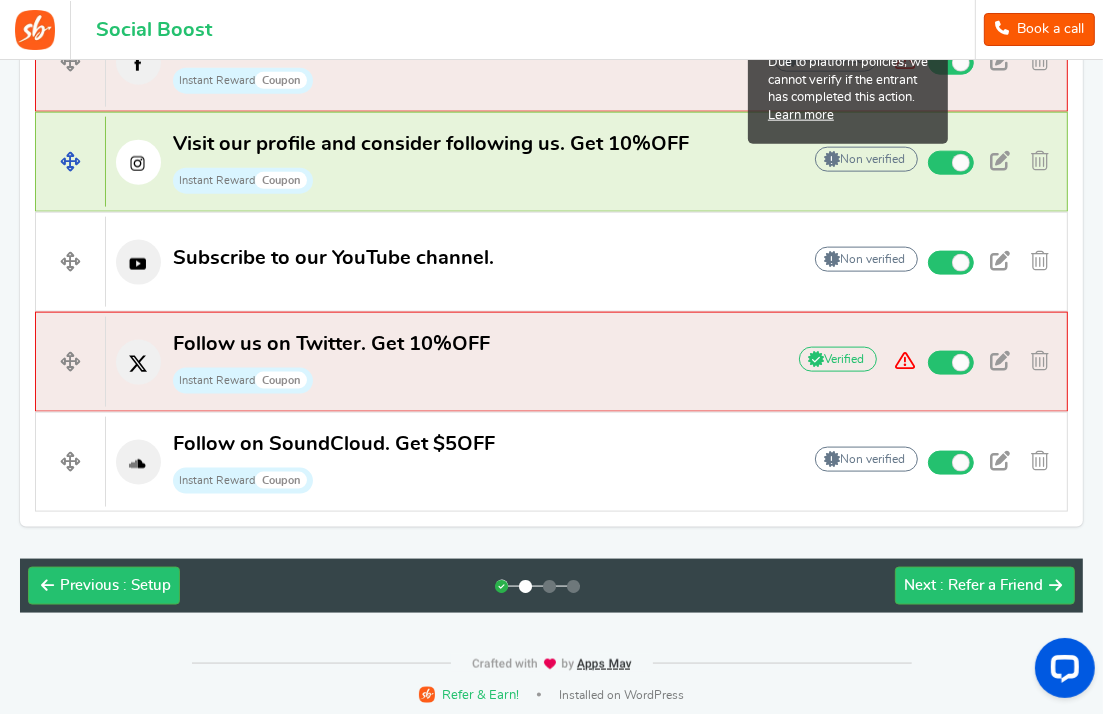 click on "Non verified
Due to platform policies, we cannot verify if the entrant has completed this action.  Learn more" at bounding box center (866, 159) 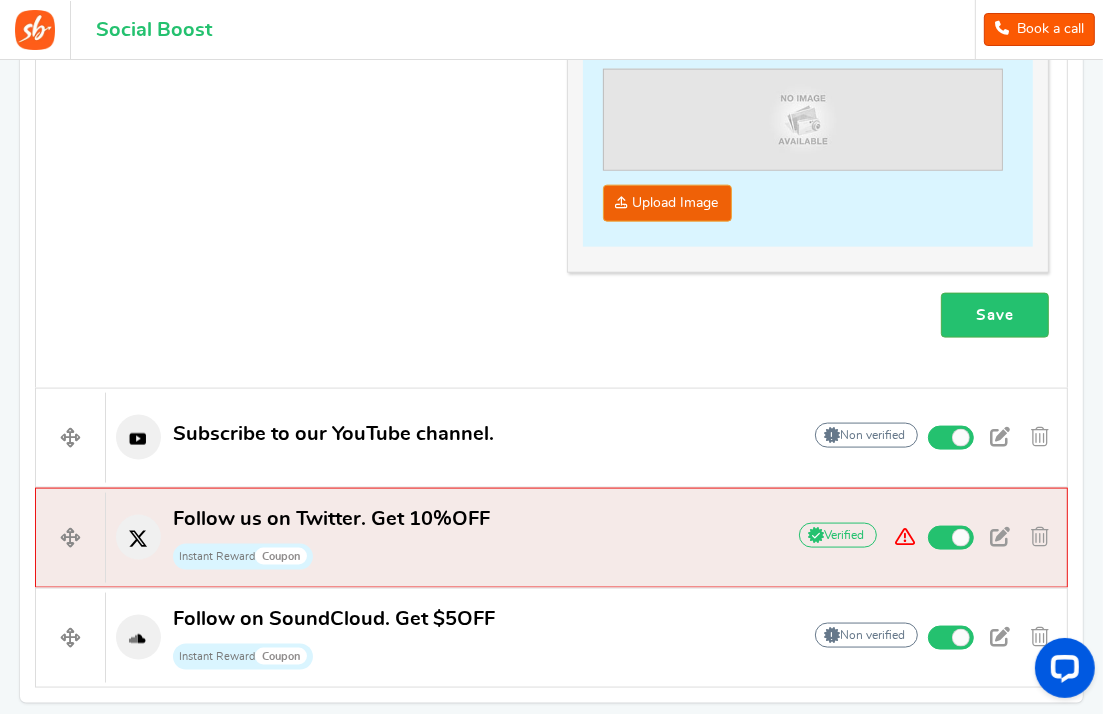 scroll, scrollTop: 1081, scrollLeft: 0, axis: vertical 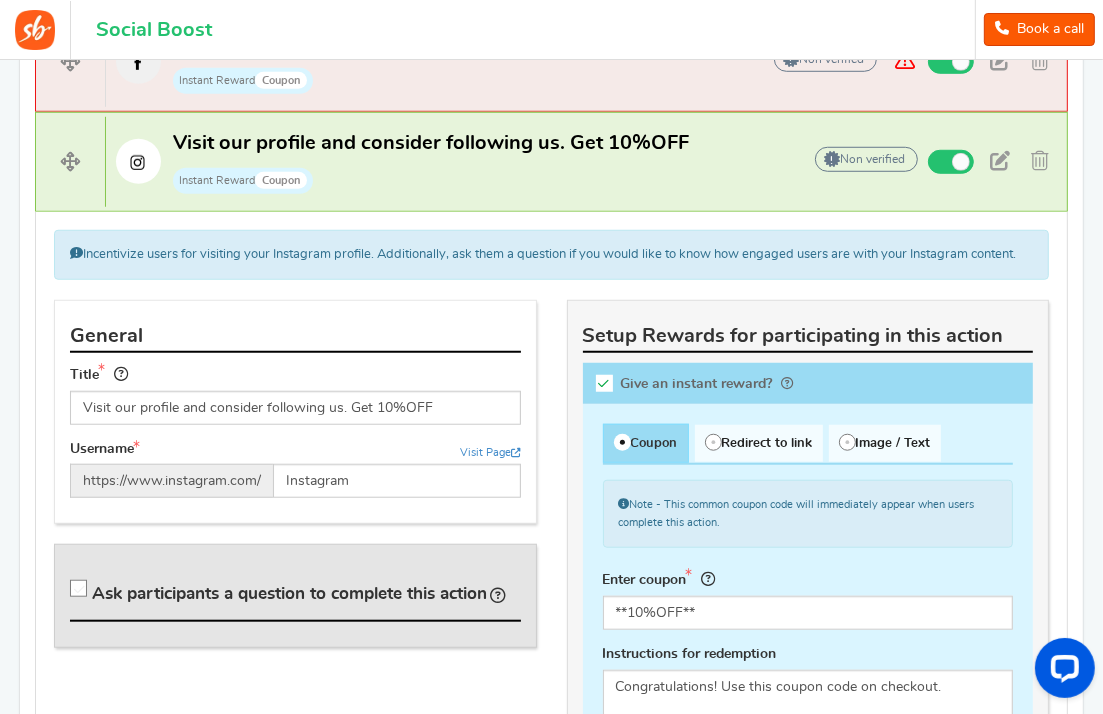 click on "General" at bounding box center [295, 337] 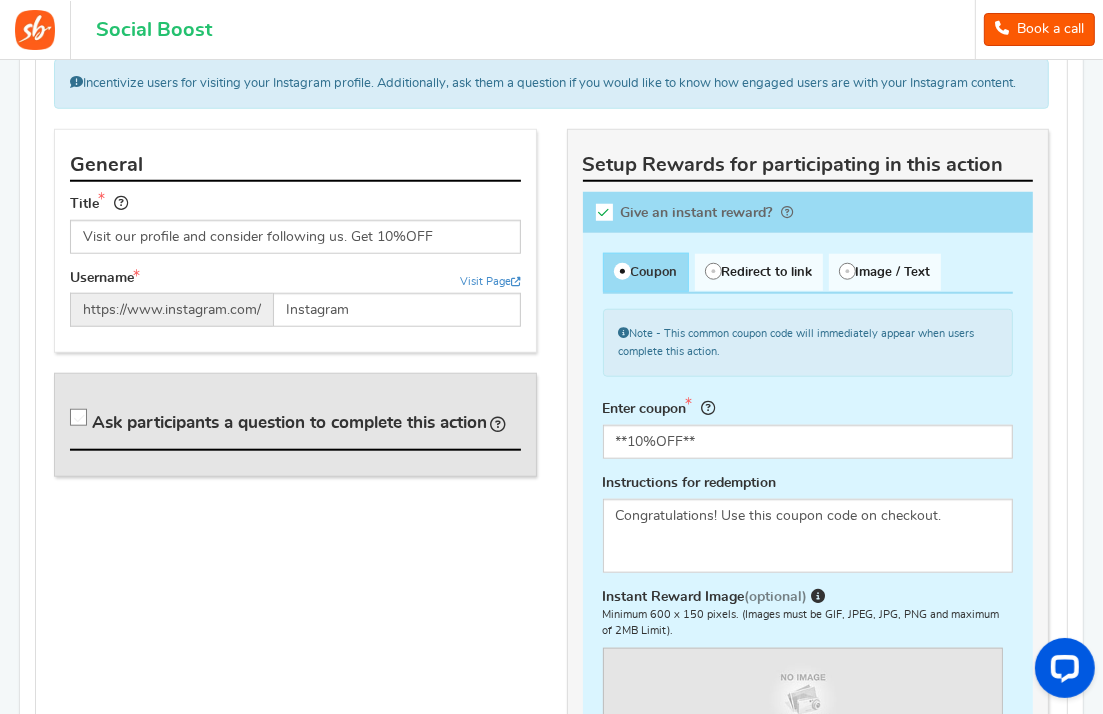scroll, scrollTop: 1281, scrollLeft: 0, axis: vertical 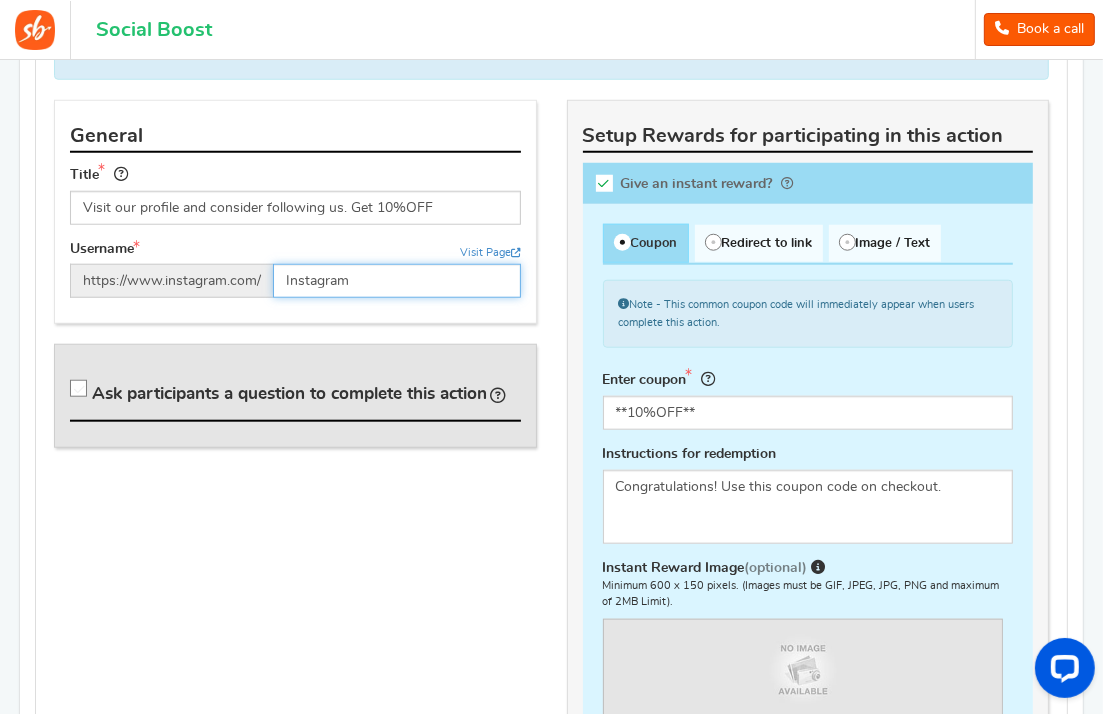 click on "Instagram" at bounding box center (397, 281) 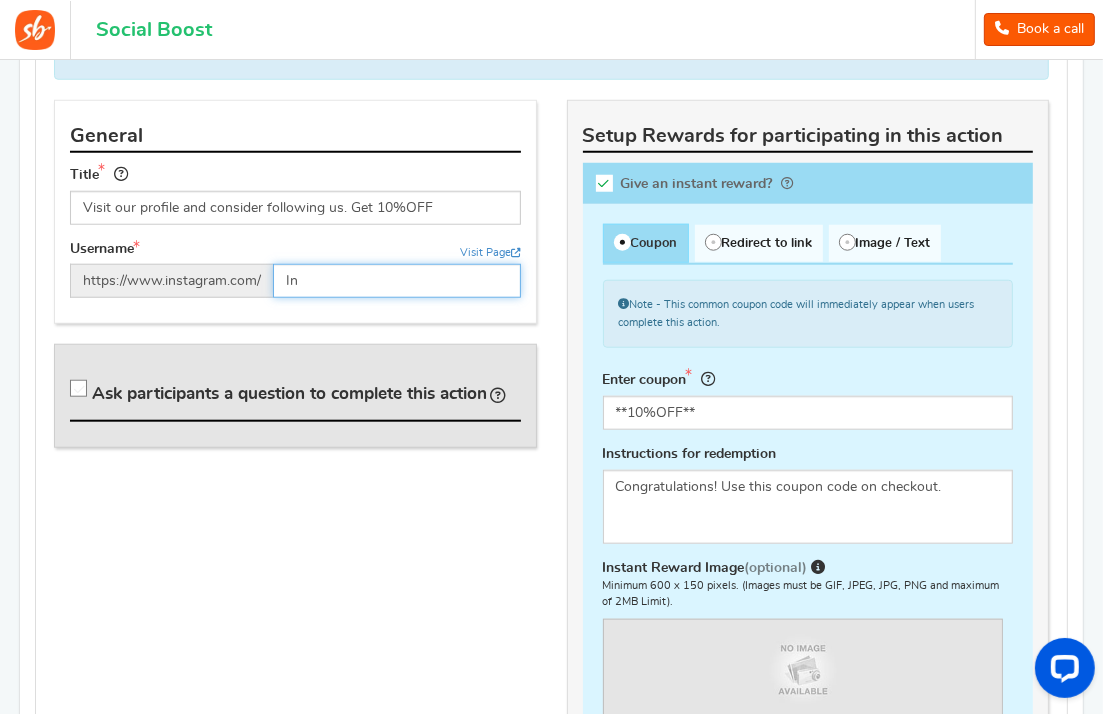 type on "I" 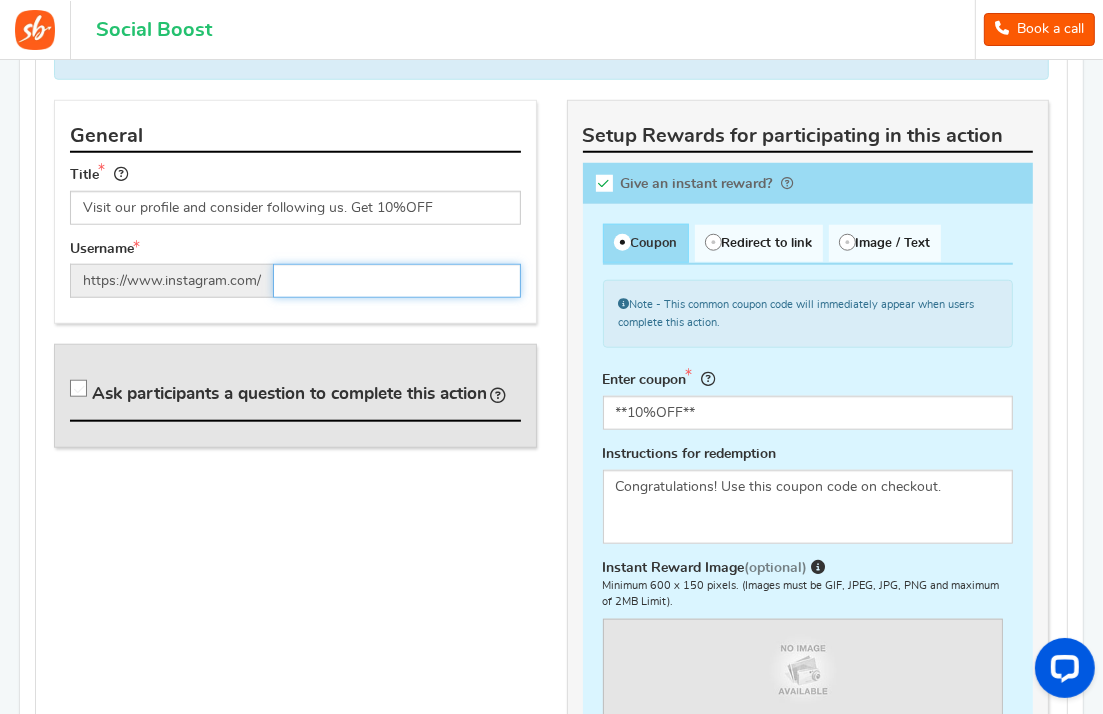 paste on "lost_skye_shopping" 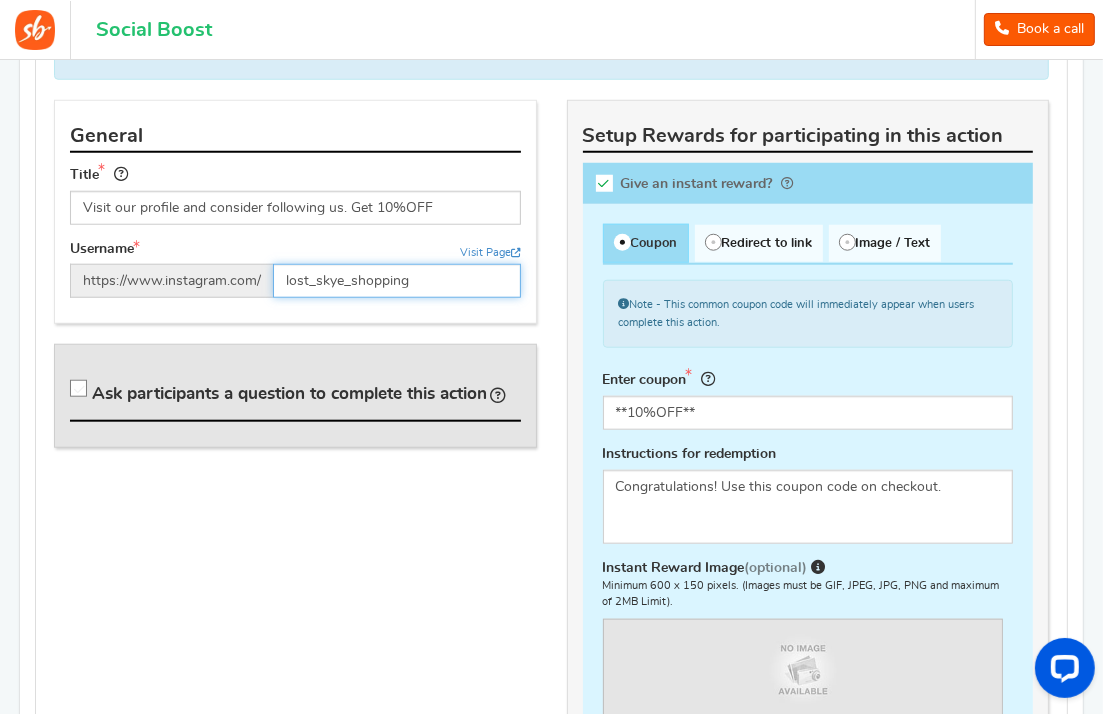 type on "lost_skye_shopping" 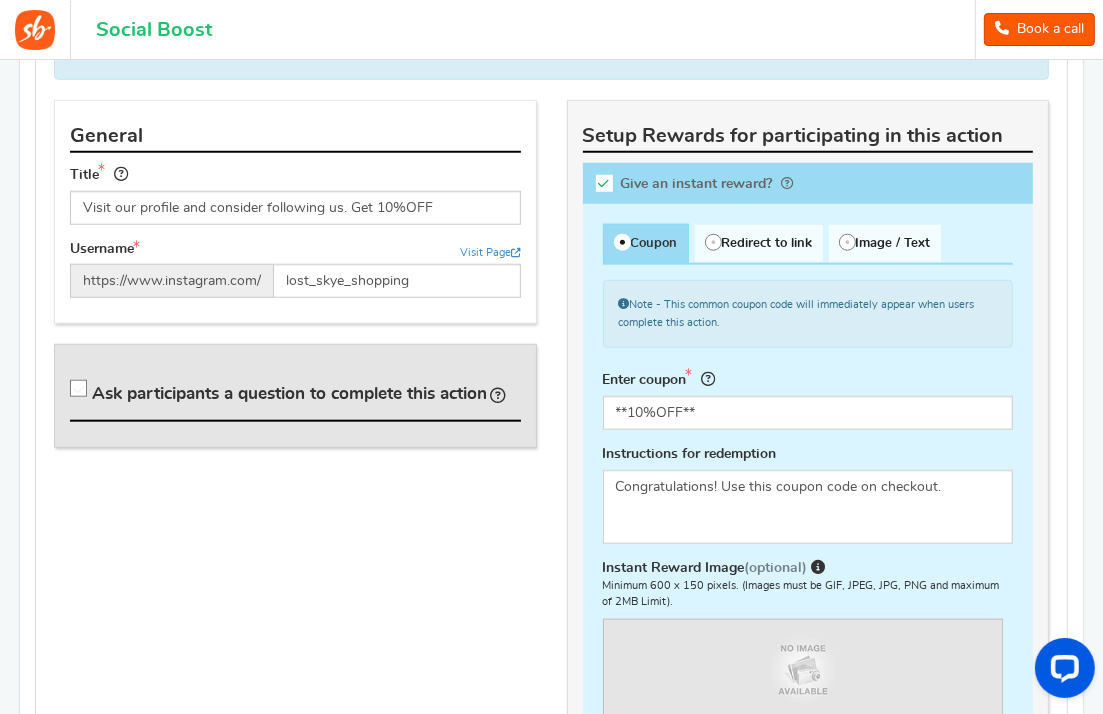 click on "Logged in as" at bounding box center (551, 30) 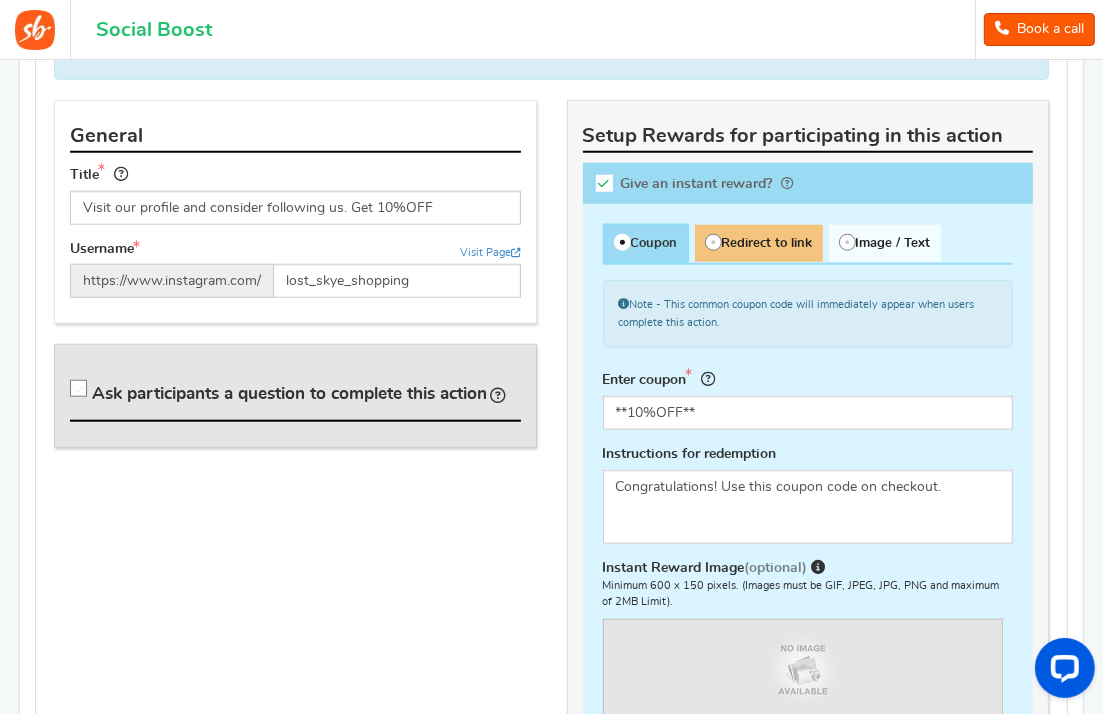 click on "Redirect to link" at bounding box center (759, 243) 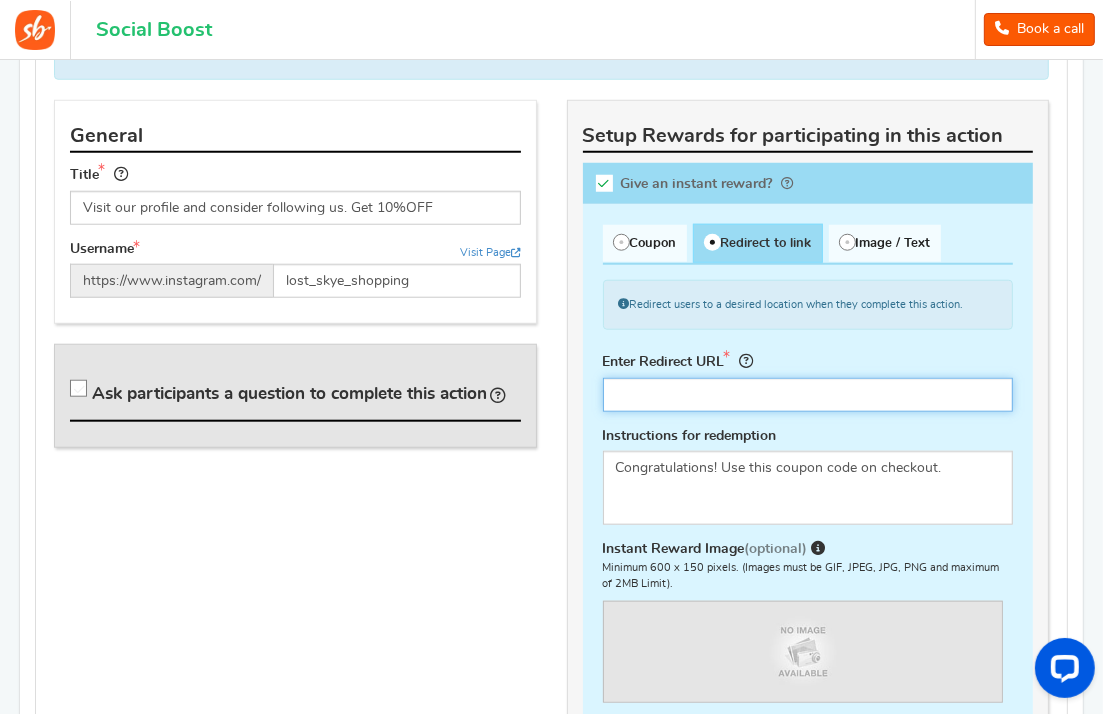 click at bounding box center (808, 395) 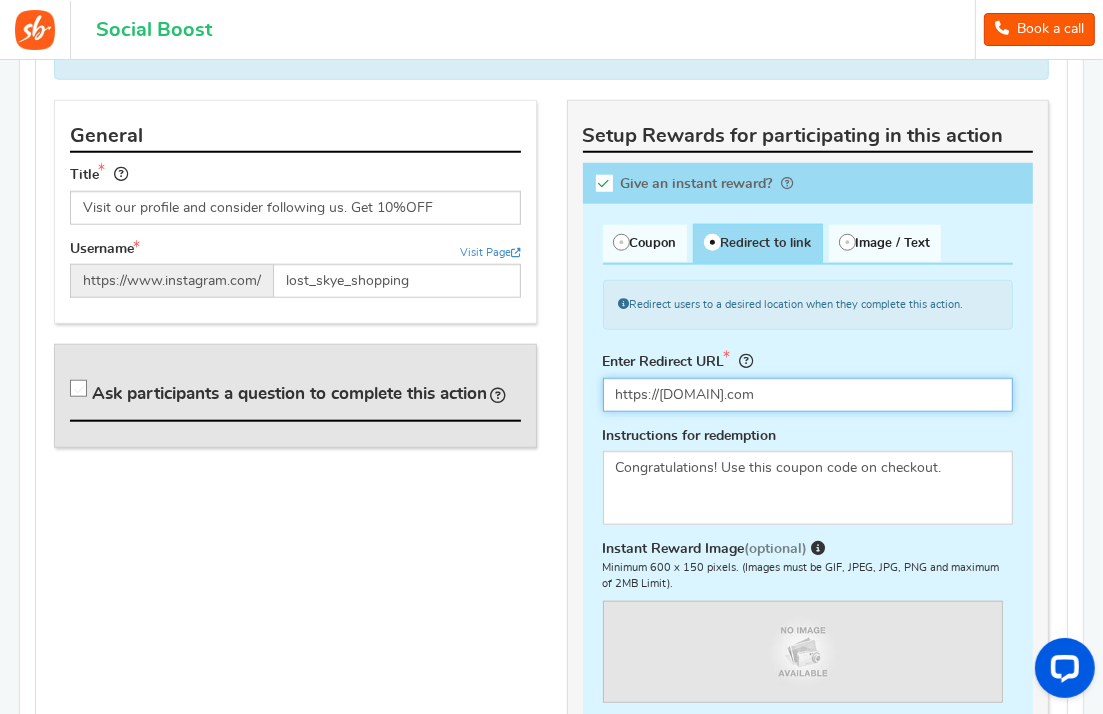 type on "https://[DOMAIN].com" 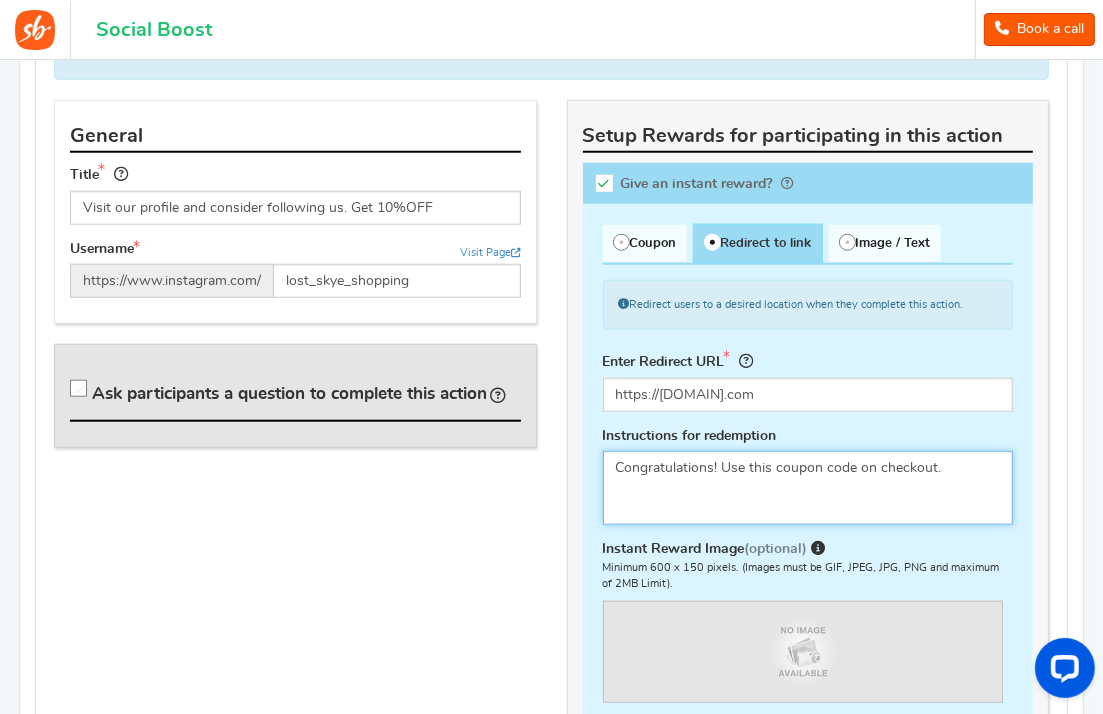 click on "Congratulations! Use this coupon code on checkout." at bounding box center (808, 488) 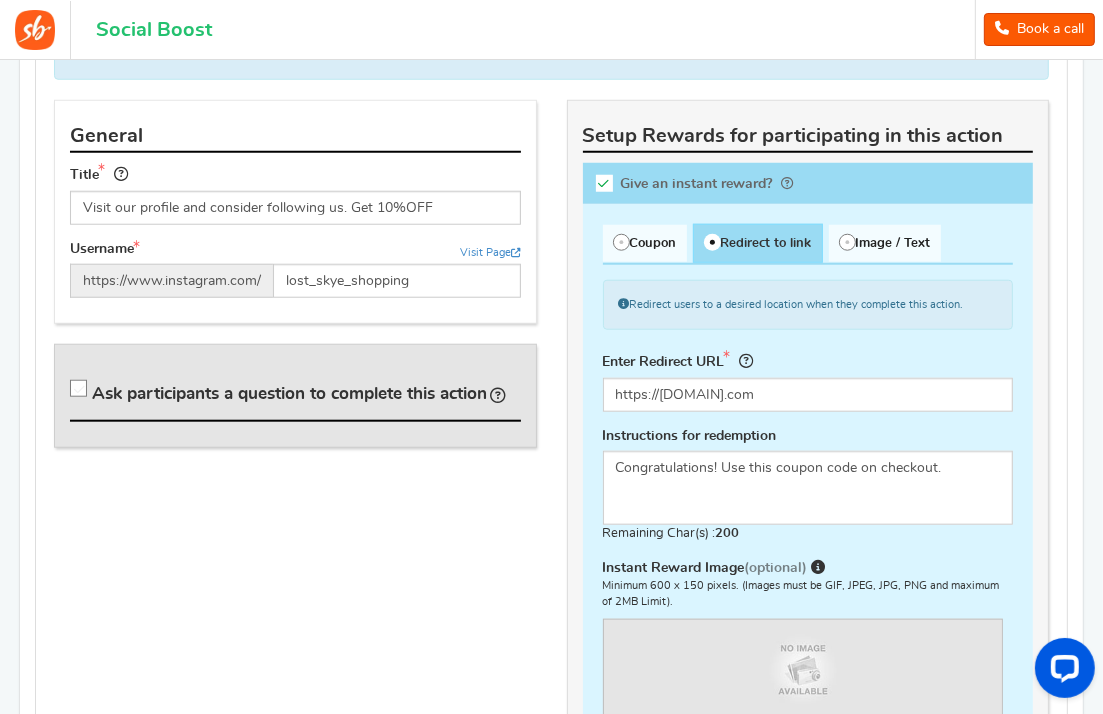 click on "General
Title
Visit our profile and consider following us. Get 10%OFF
Username
Visit Page
https://www.instagram.com/
[USERNAME]
Ask participants a question to complete this action
Question  :
Answer type:
As text
As choices
Limit the answer to?
100
Characters
Choice List
Add a new Answer" at bounding box center [551, 471] 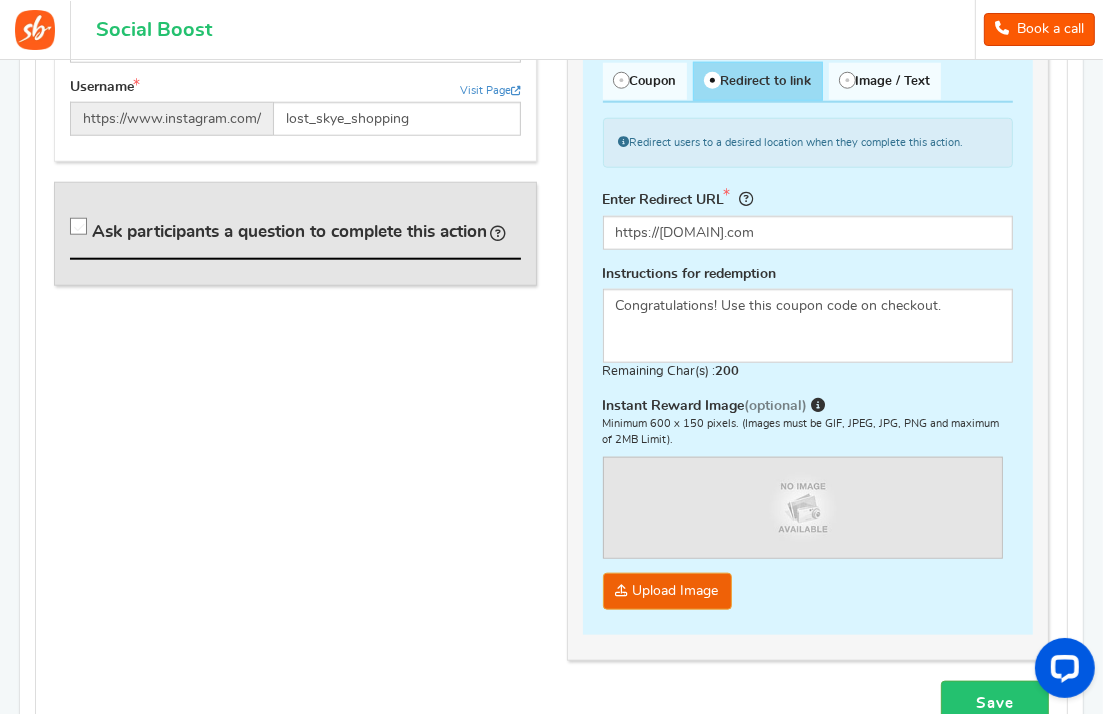 scroll, scrollTop: 1481, scrollLeft: 0, axis: vertical 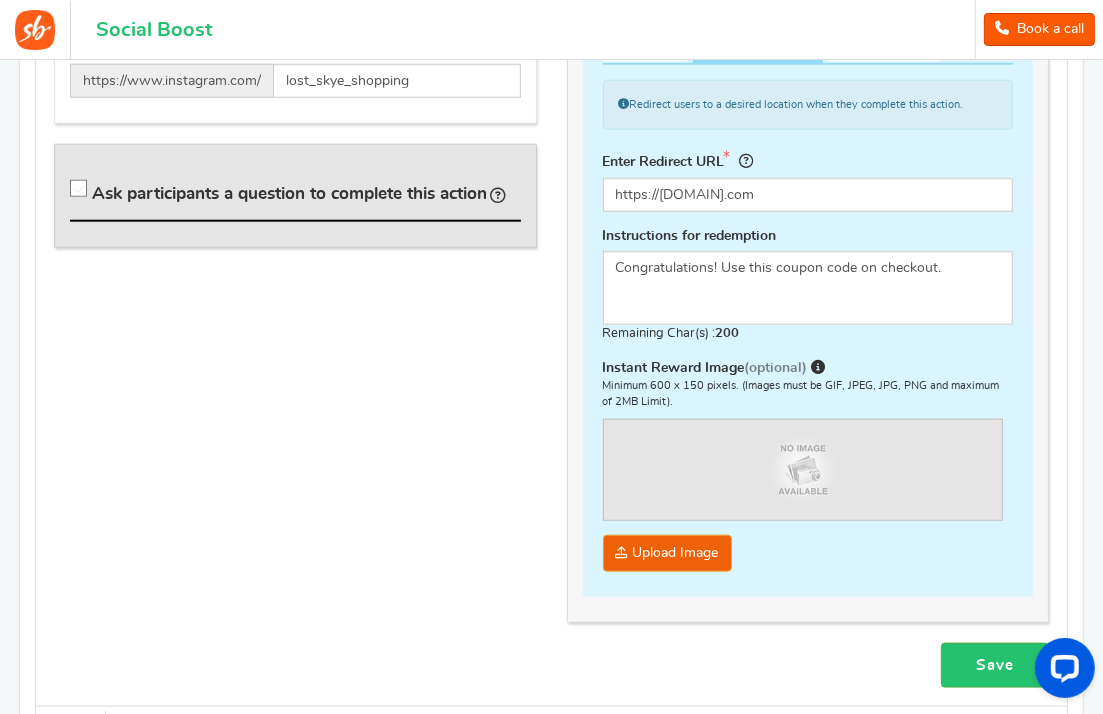click on "General
Title
Visit our profile and consider following us. Get 10%OFF
Username
Visit Page
https://www.instagram.com/
[USERNAME]
Ask participants a question to complete this action
Question  :
Answer type:
As text
As choices
Limit the answer to?
100
Characters
Choice List
Add a new Answer" at bounding box center [551, 271] 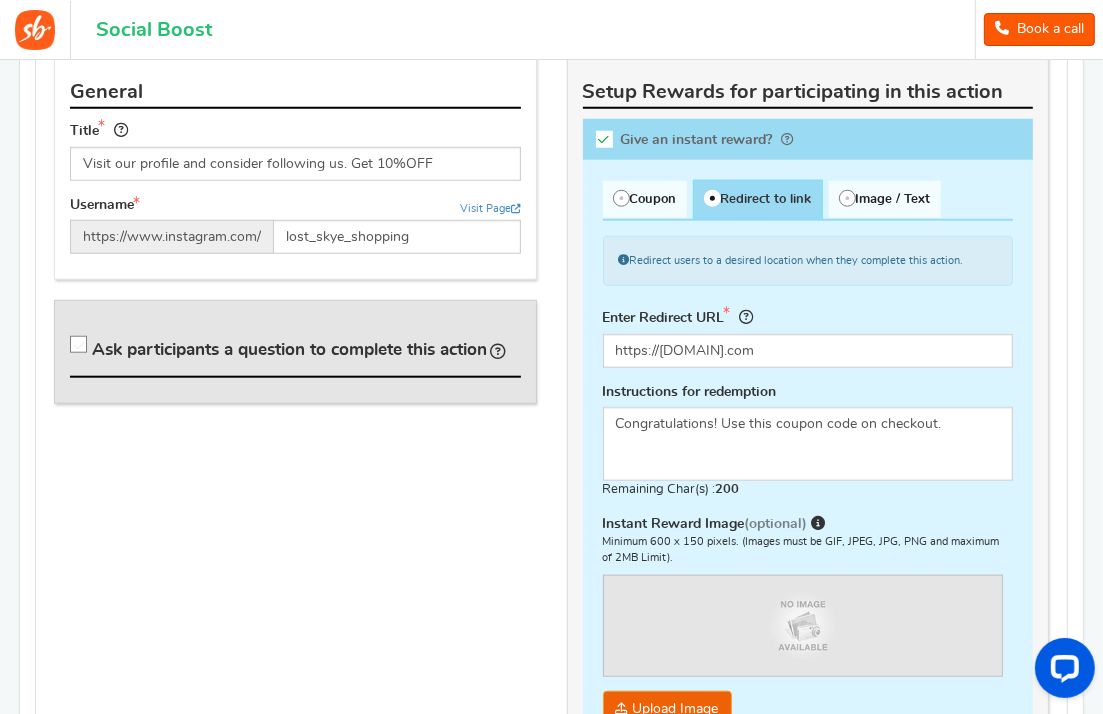scroll, scrollTop: 1321, scrollLeft: 0, axis: vertical 